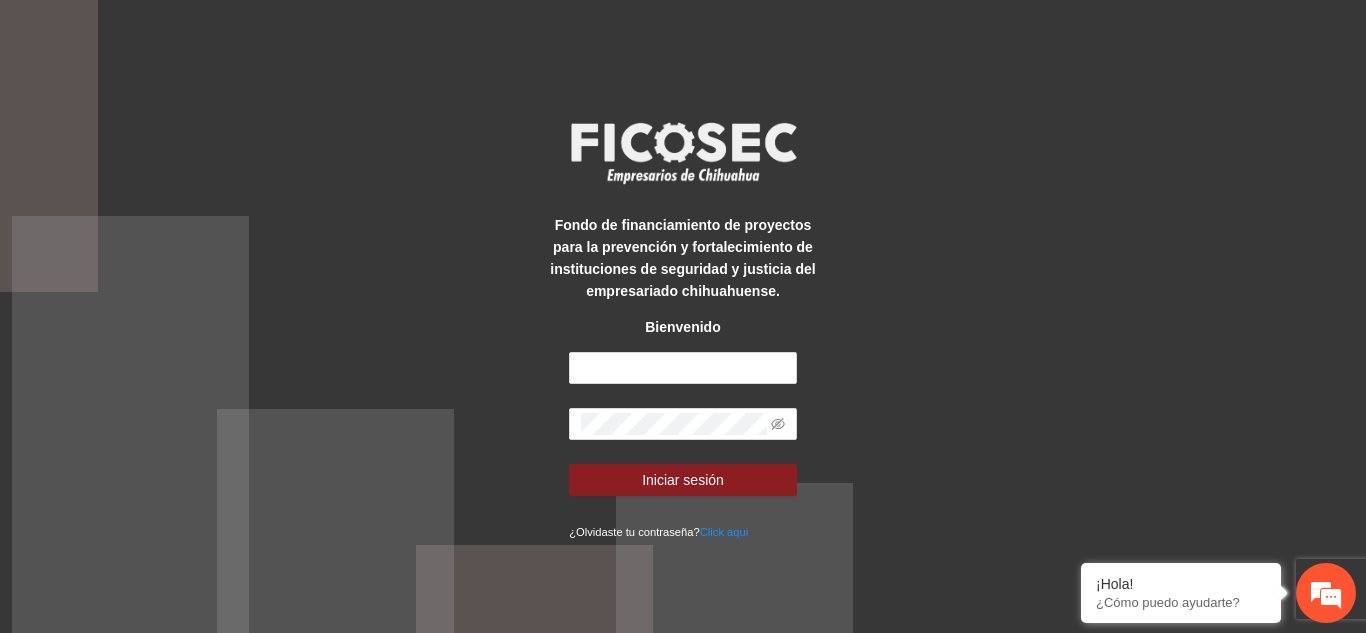 scroll, scrollTop: 0, scrollLeft: 0, axis: both 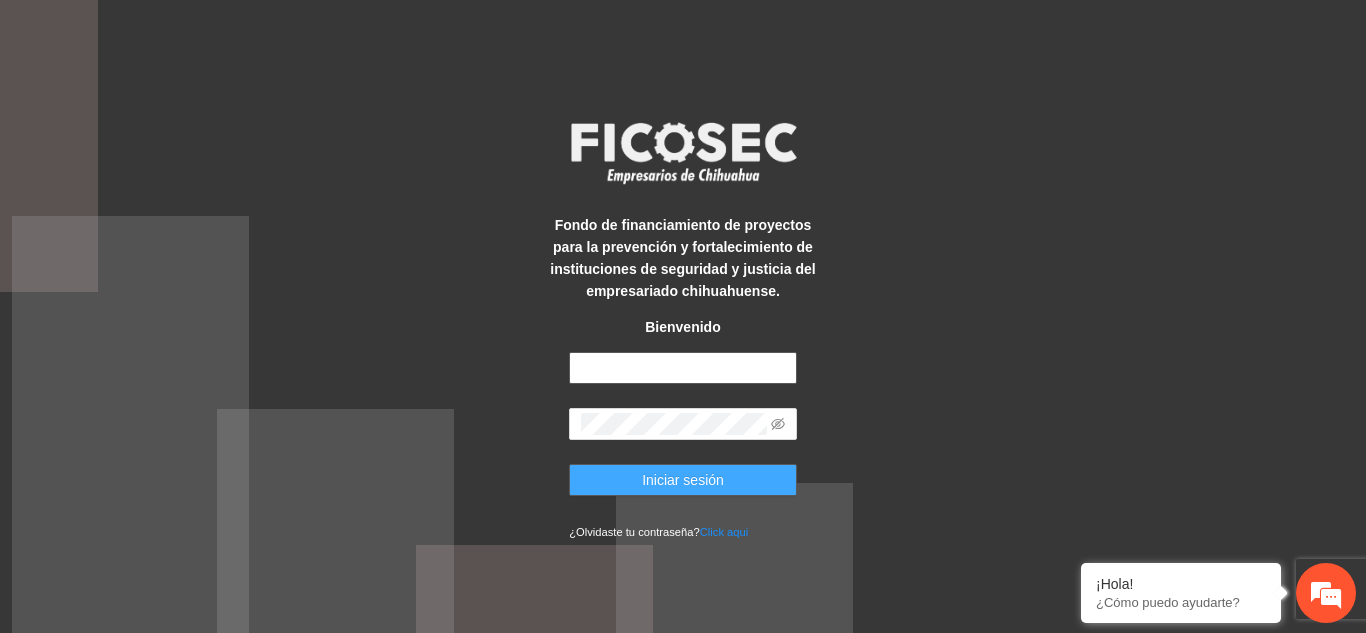 type on "**********" 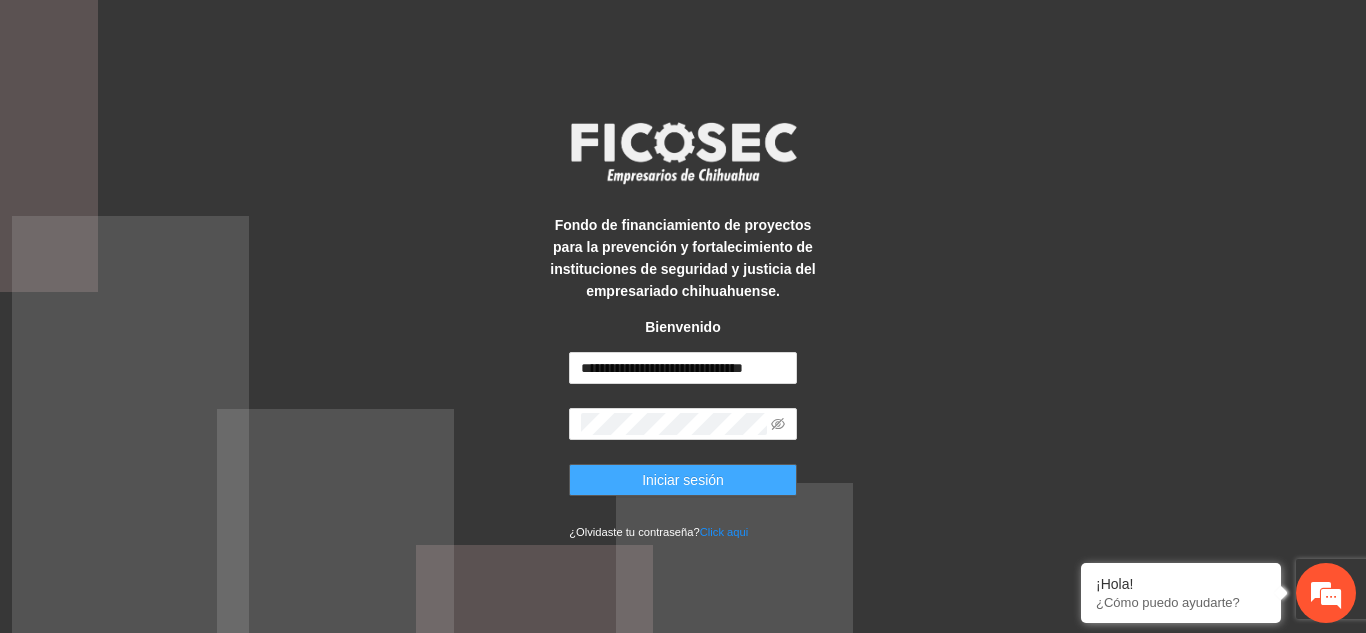 click on "Iniciar sesión" at bounding box center [683, 480] 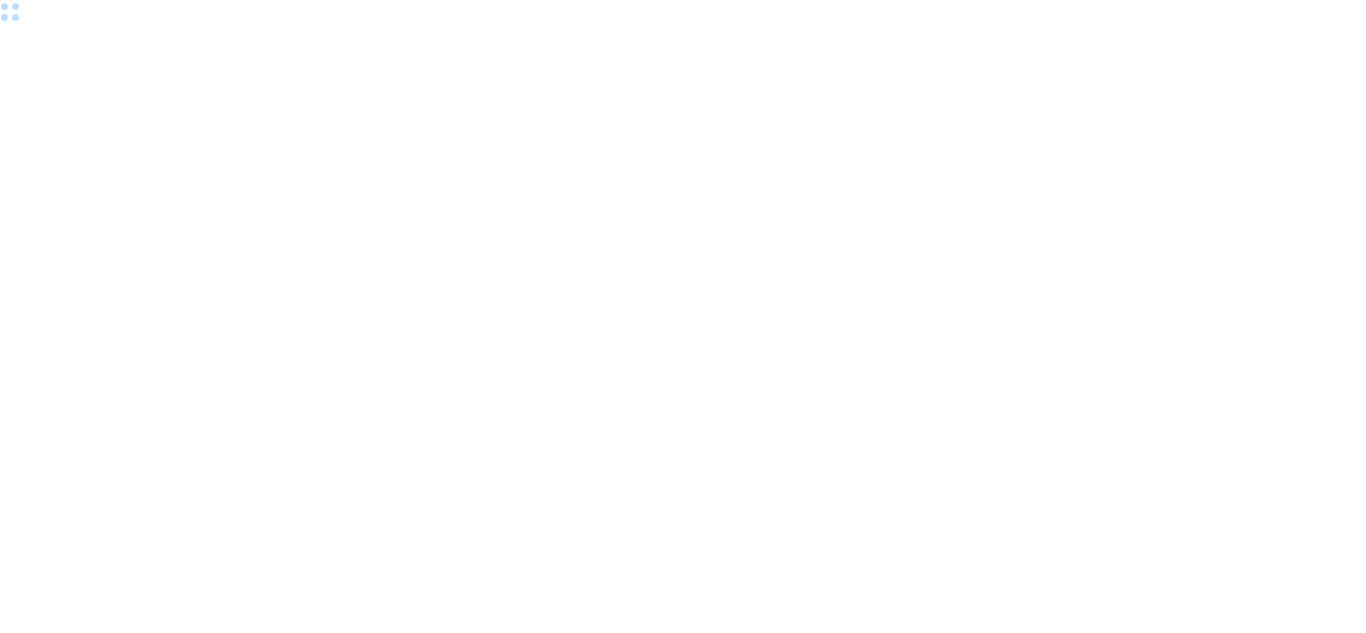 scroll, scrollTop: 0, scrollLeft: 0, axis: both 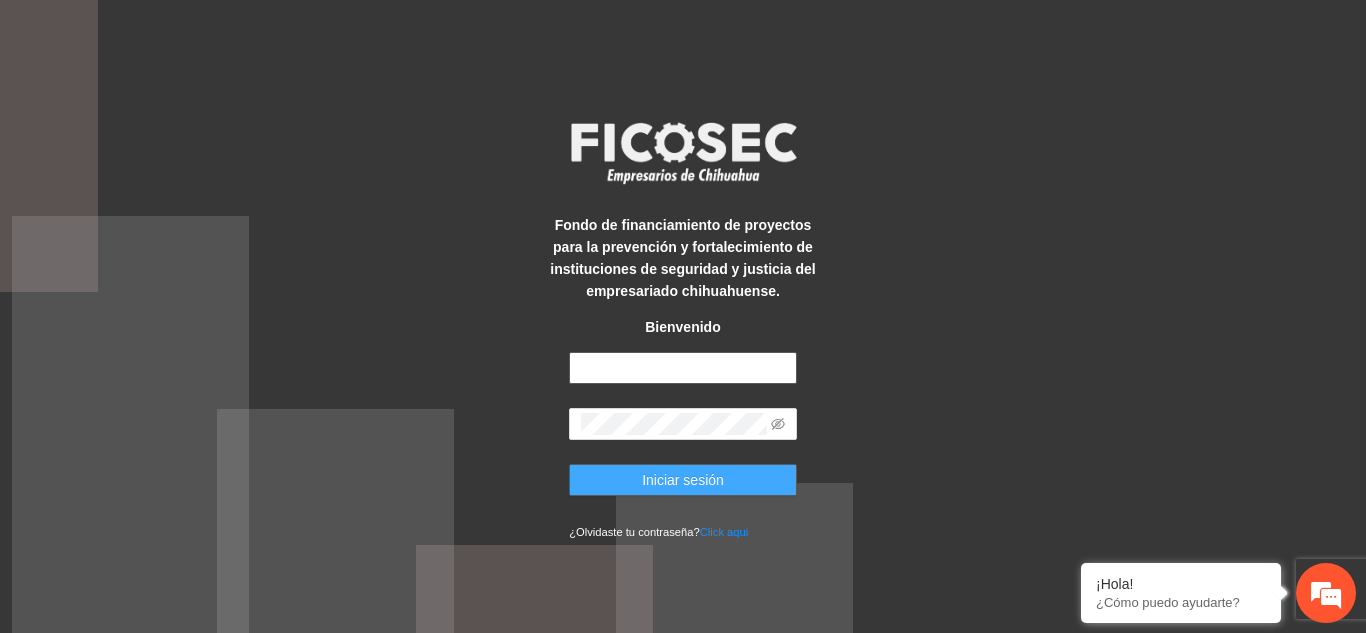 type on "**********" 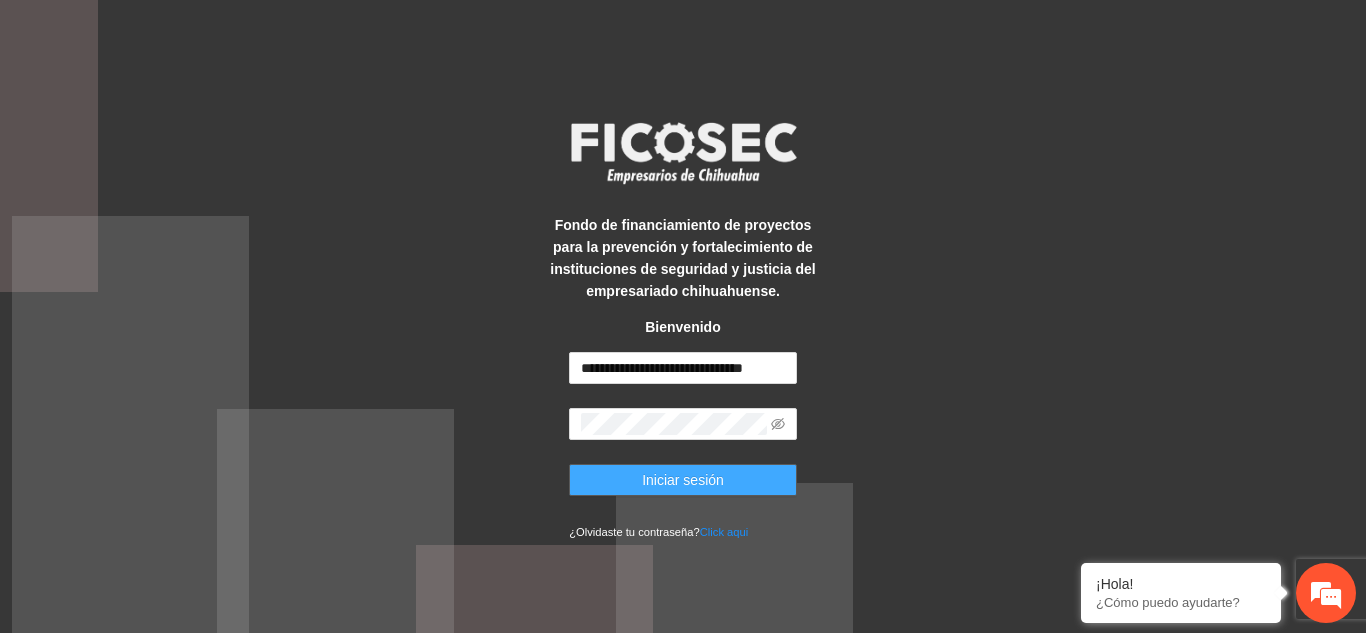 click on "Iniciar sesión" at bounding box center [683, 480] 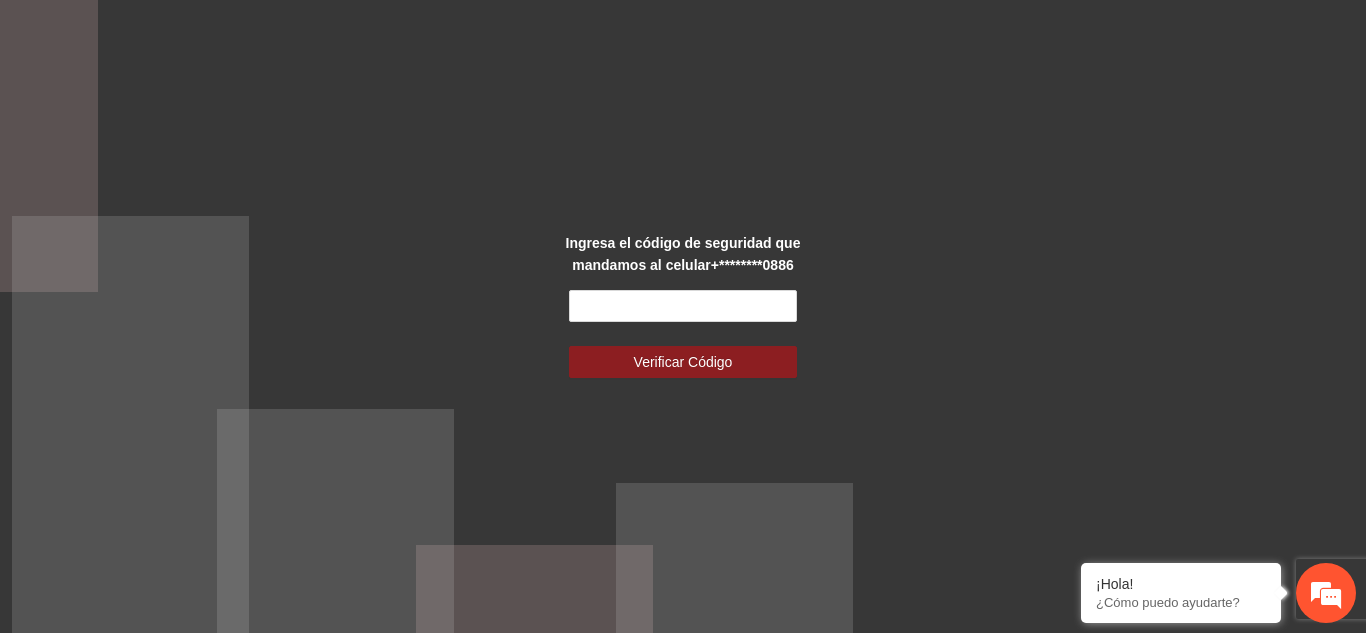 scroll, scrollTop: 0, scrollLeft: 0, axis: both 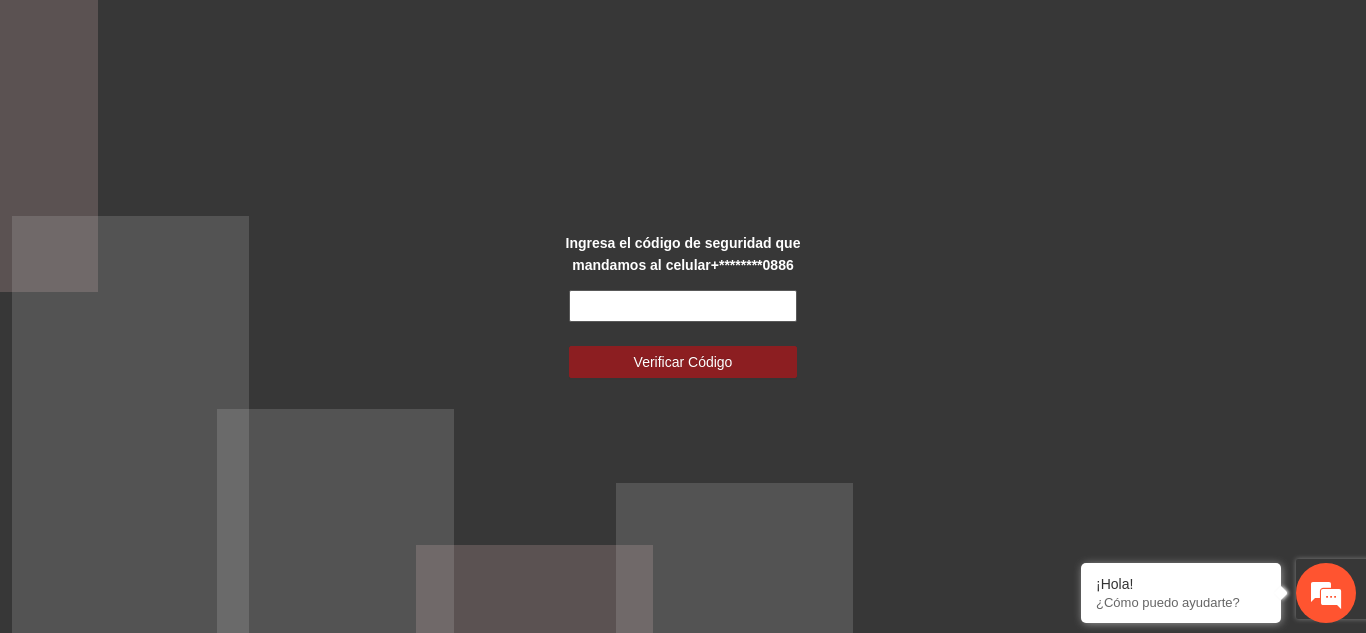 click at bounding box center (683, 306) 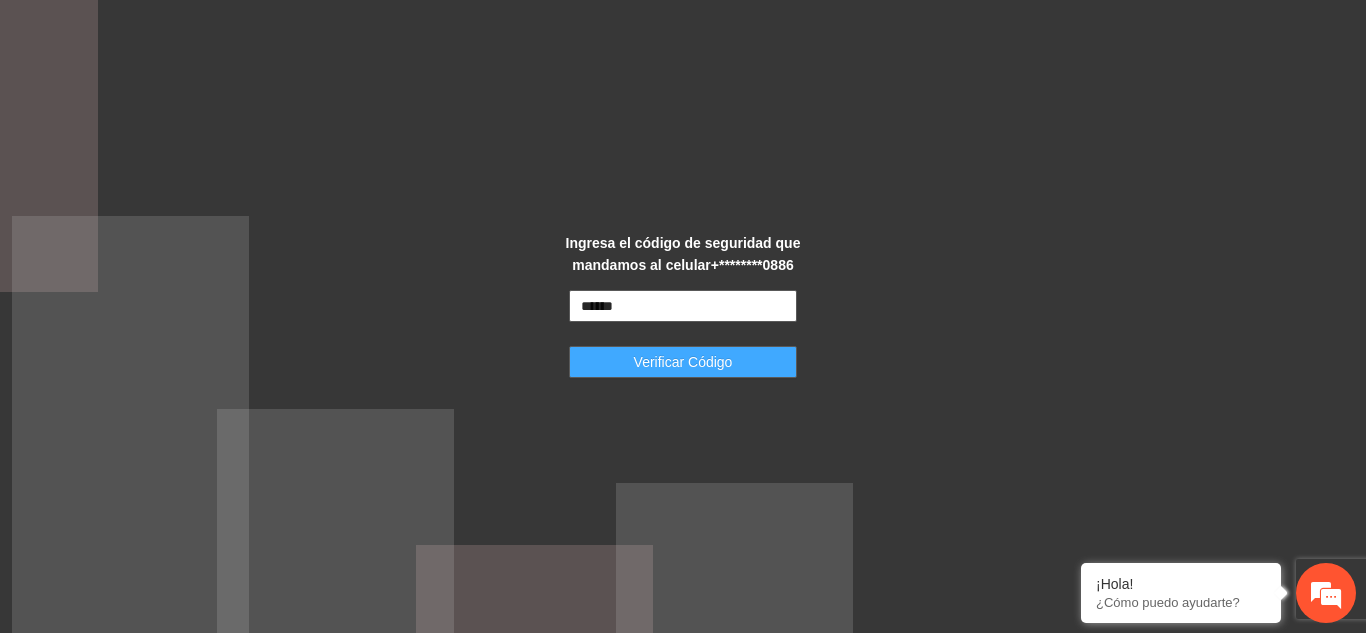 type on "******" 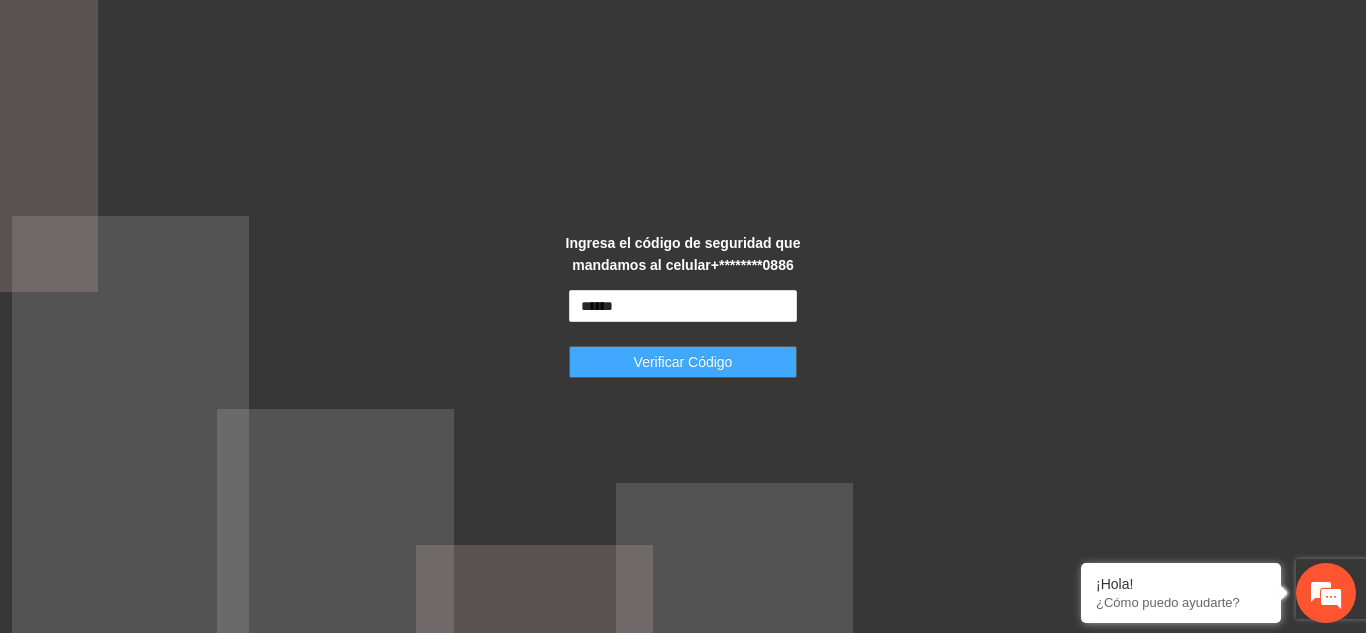 click on "Verificar Código" at bounding box center [683, 362] 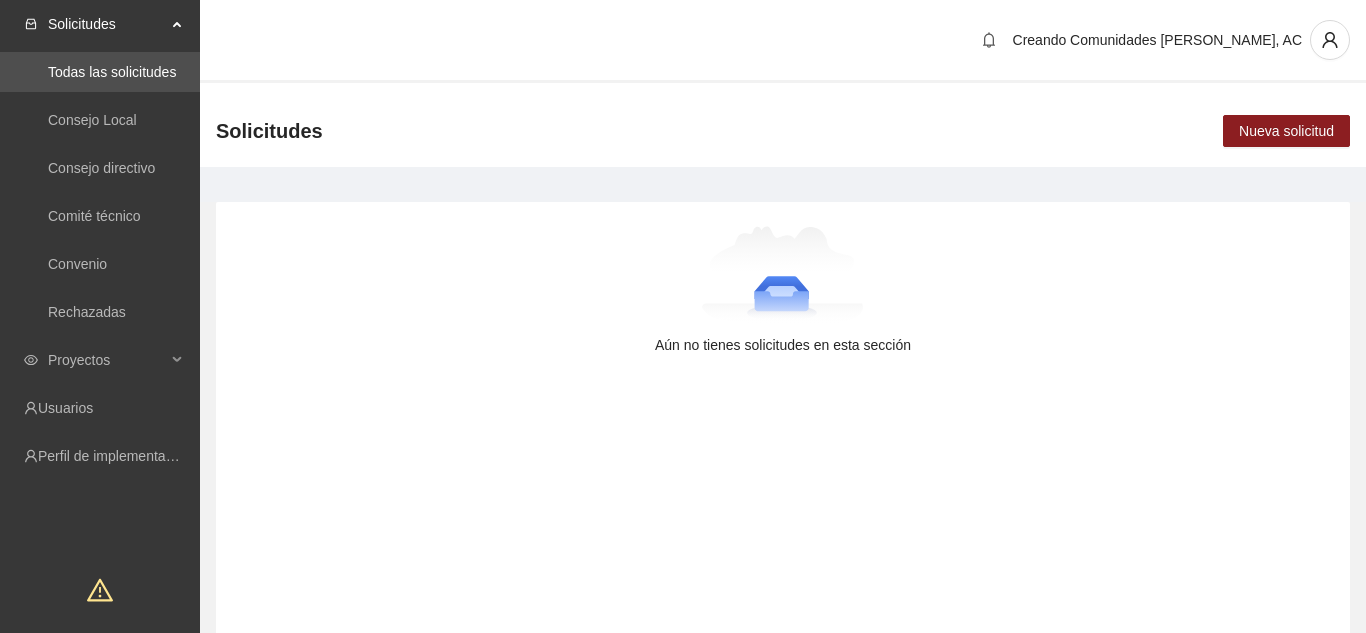 scroll, scrollTop: 0, scrollLeft: 0, axis: both 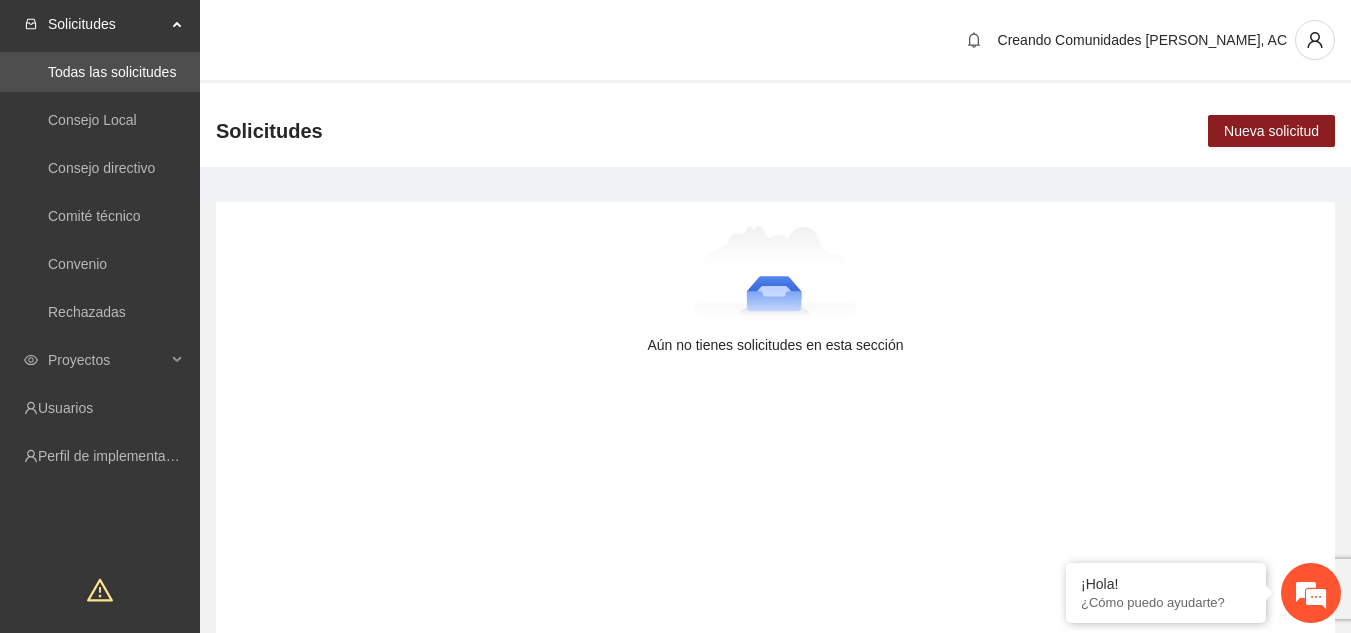 click on "Proyectos" at bounding box center (100, 362) 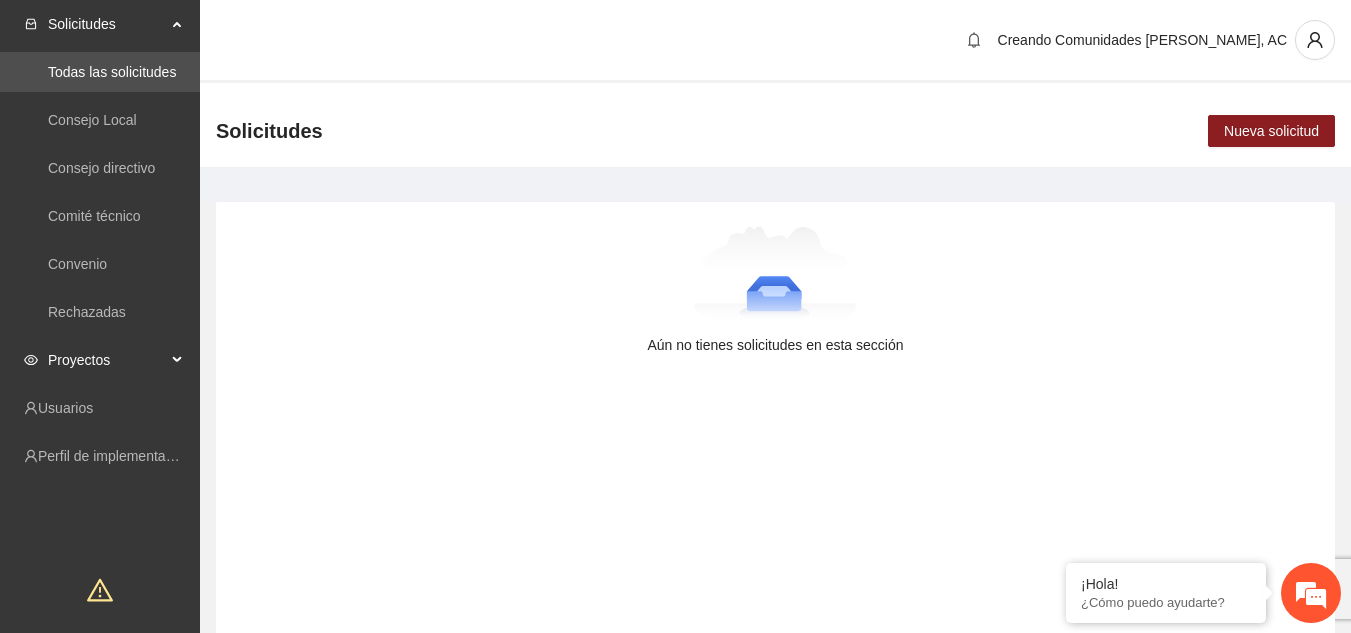 click on "Proyectos" at bounding box center (100, 360) 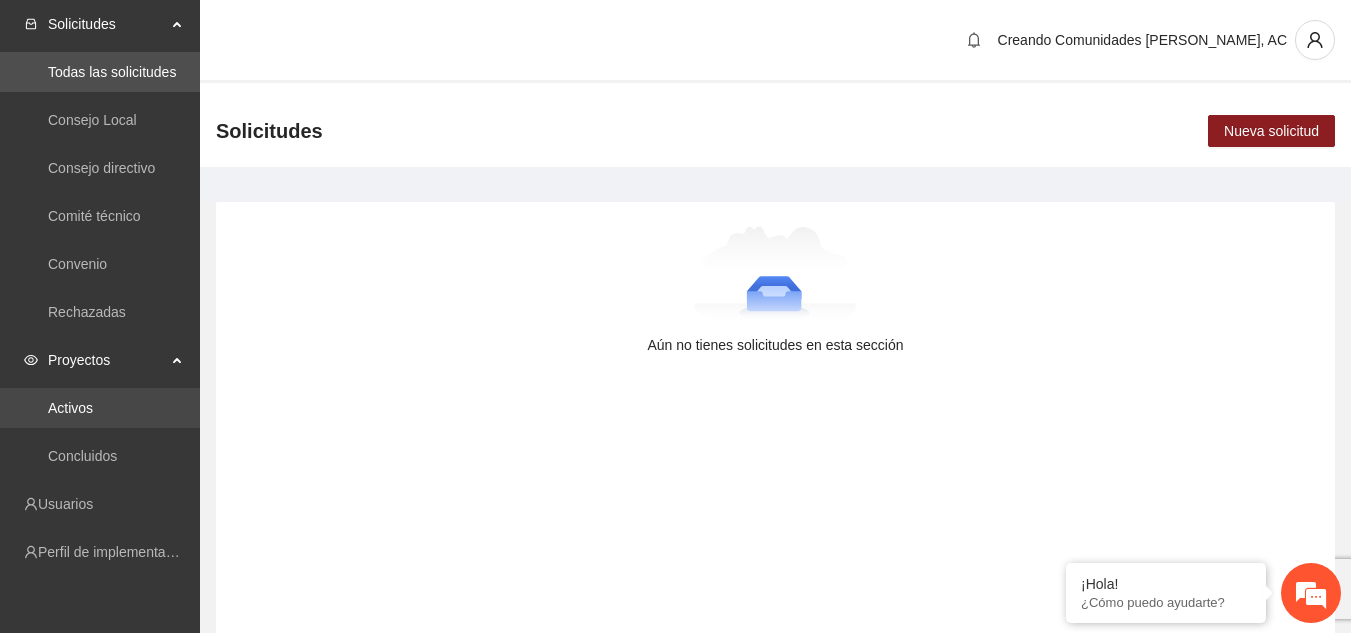 click on "Activos" at bounding box center [70, 408] 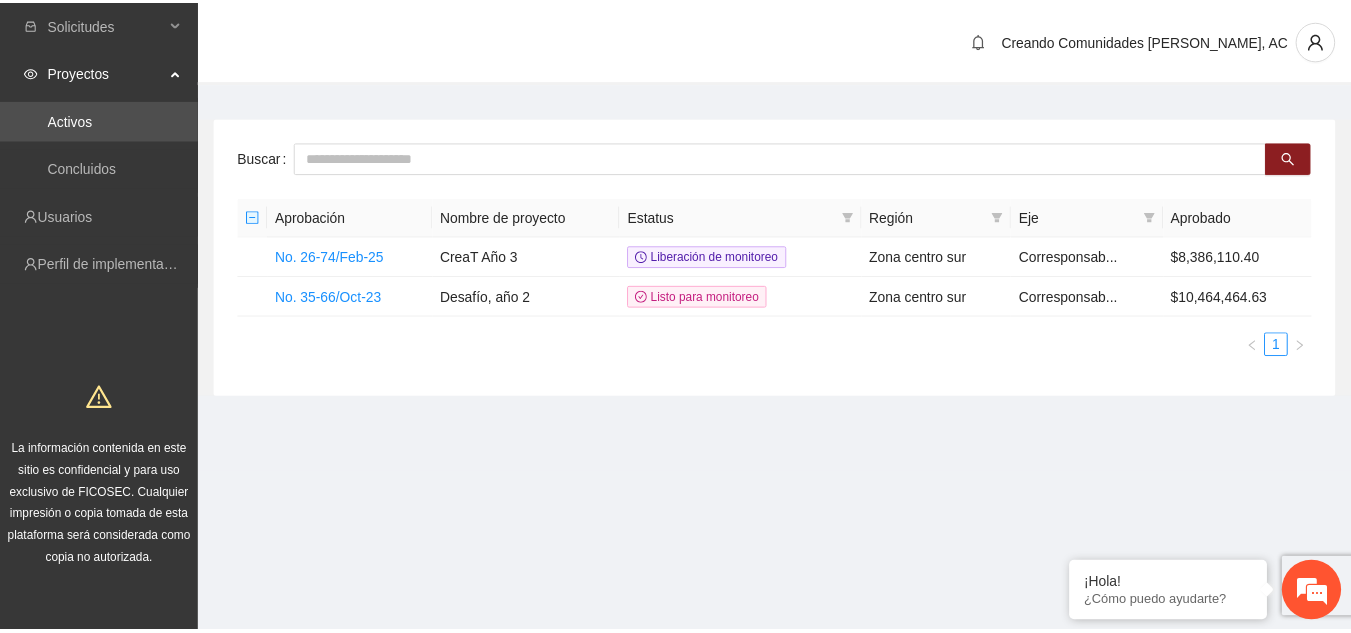 scroll, scrollTop: 0, scrollLeft: 0, axis: both 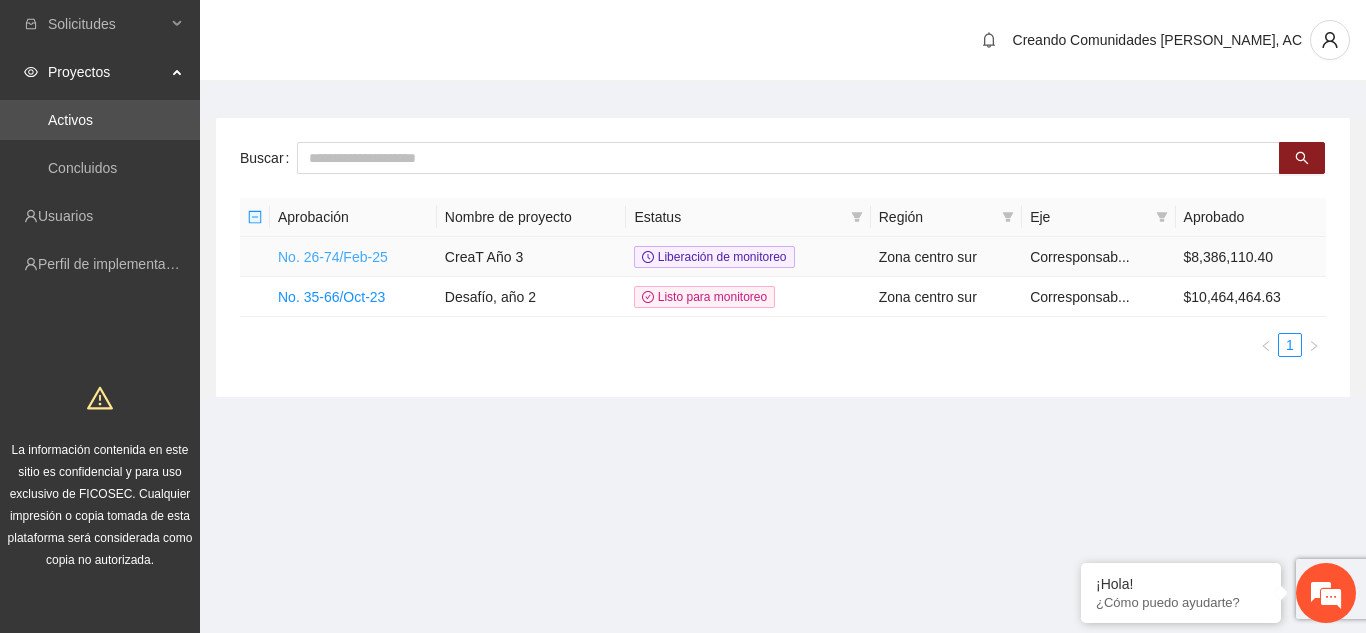click on "No. 26-74/Feb-25" at bounding box center (333, 257) 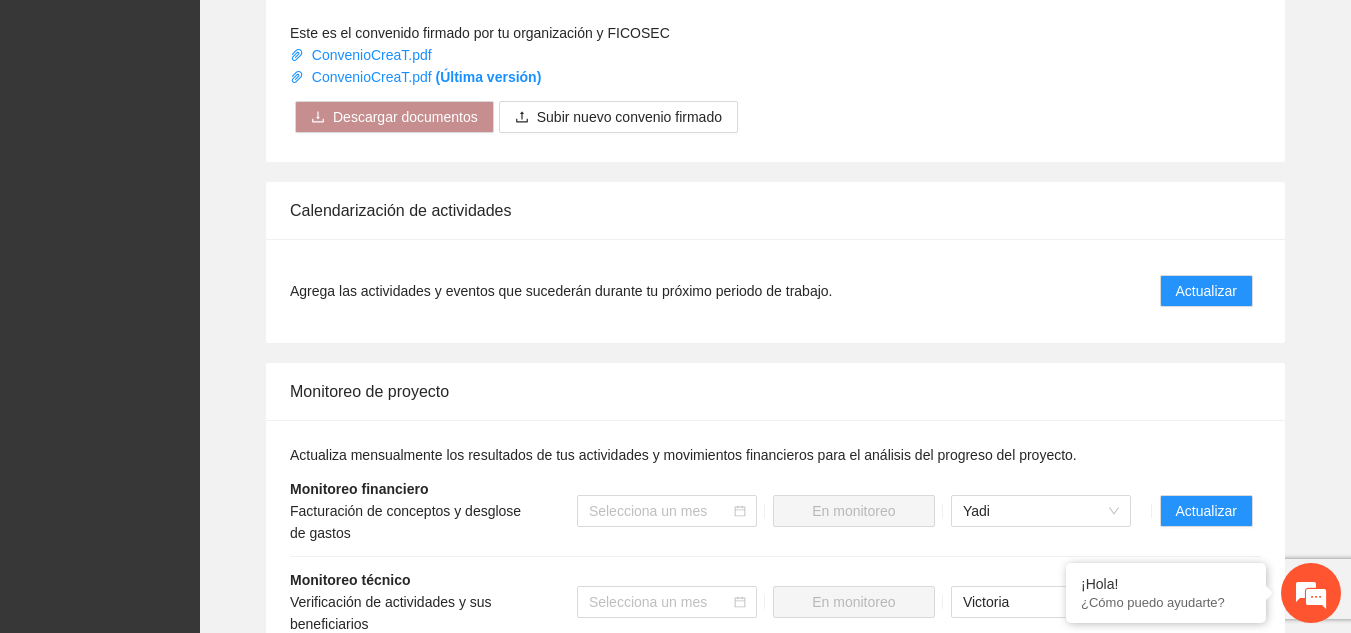 scroll, scrollTop: 1512, scrollLeft: 0, axis: vertical 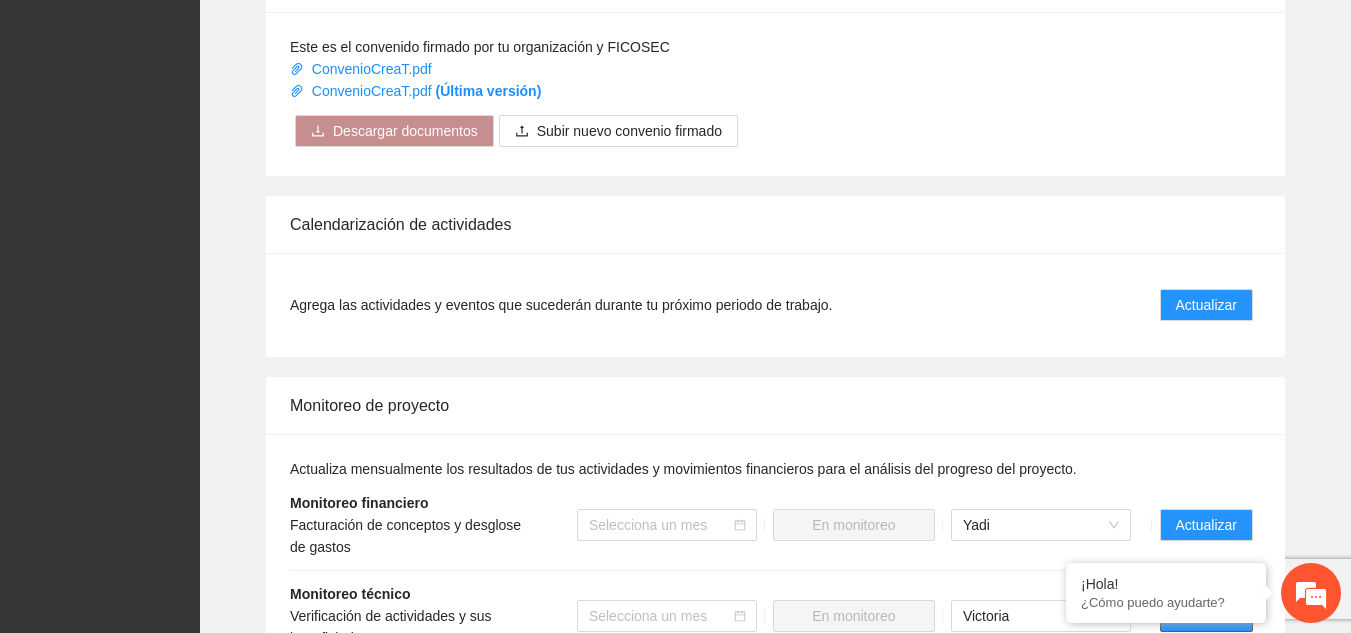 click on "Actualizar" at bounding box center [1206, 616] 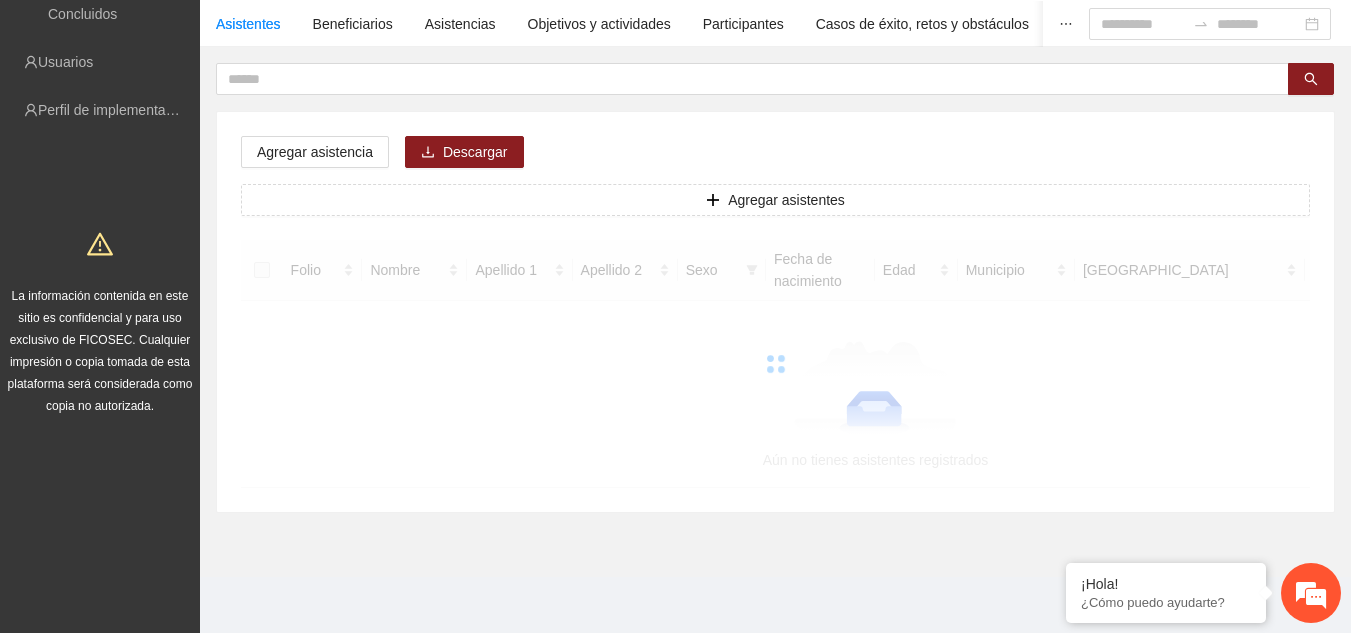 scroll, scrollTop: 0, scrollLeft: 0, axis: both 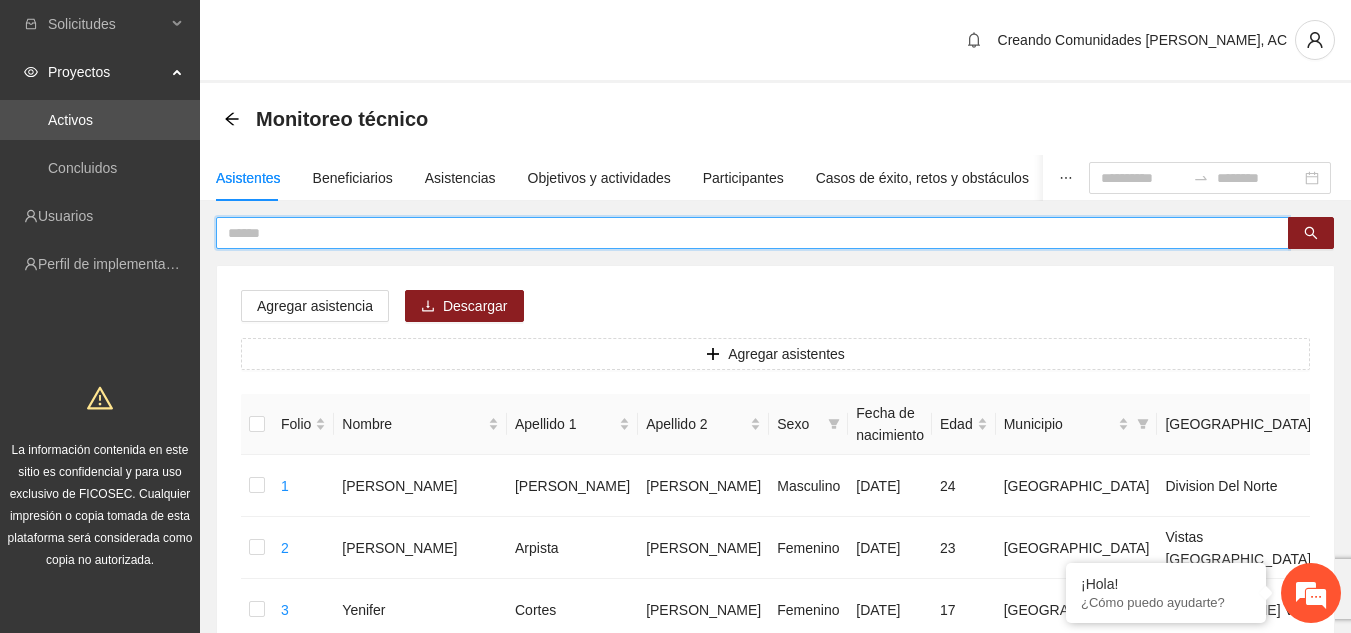 click at bounding box center [744, 233] 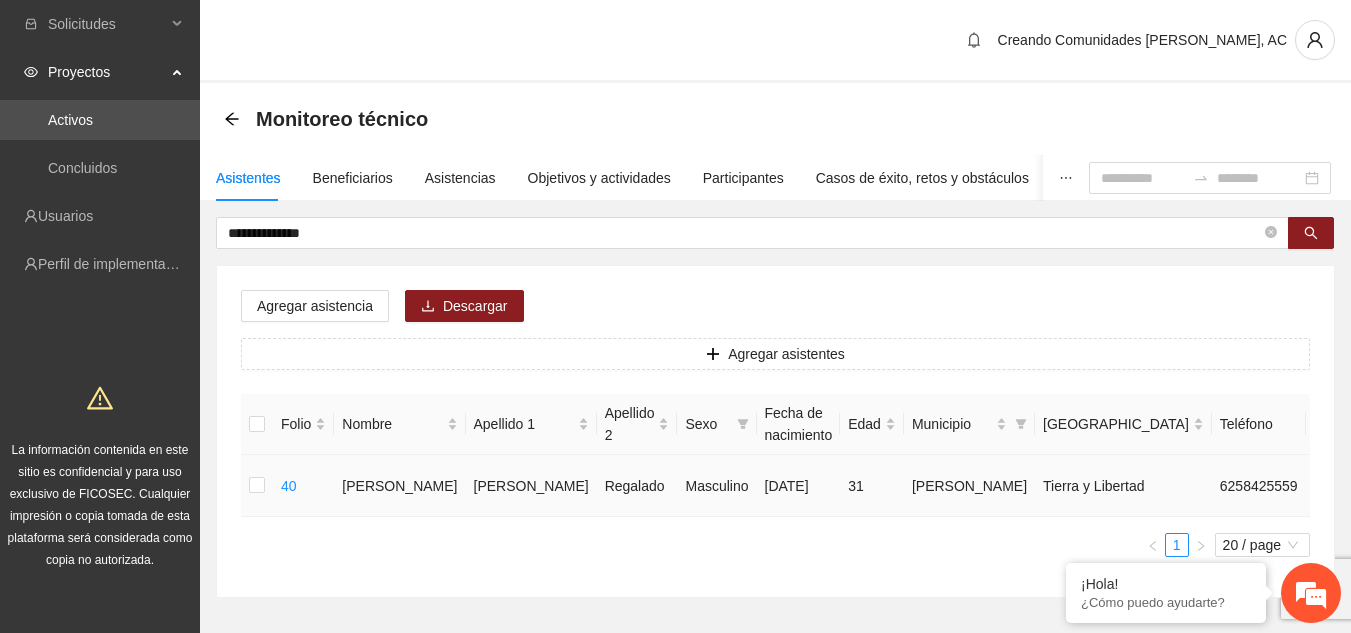 click at bounding box center [1402, 486] 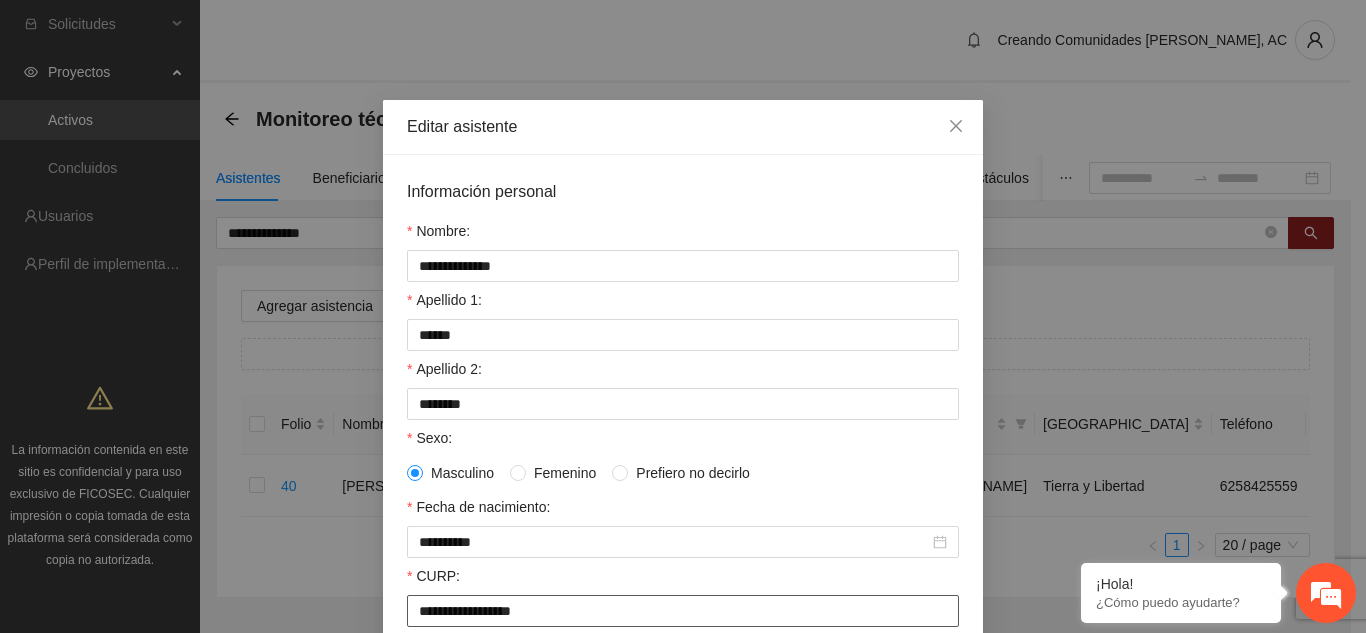 click on "**********" at bounding box center [683, 611] 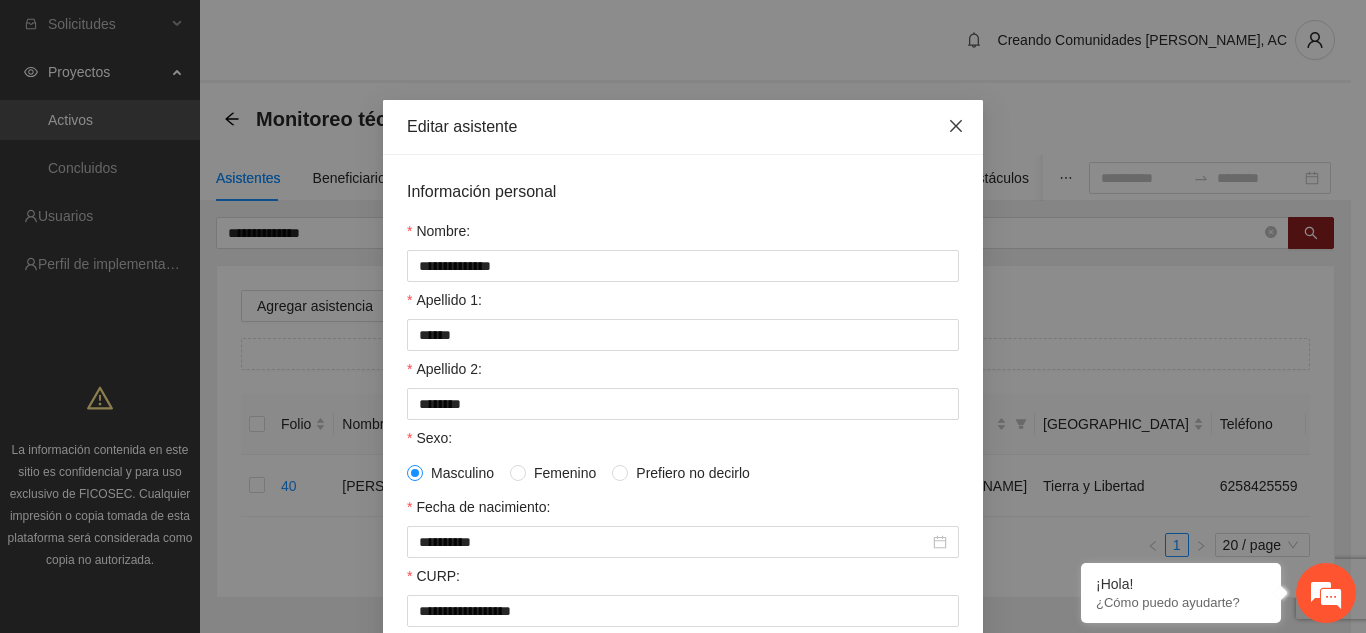 click at bounding box center [956, 127] 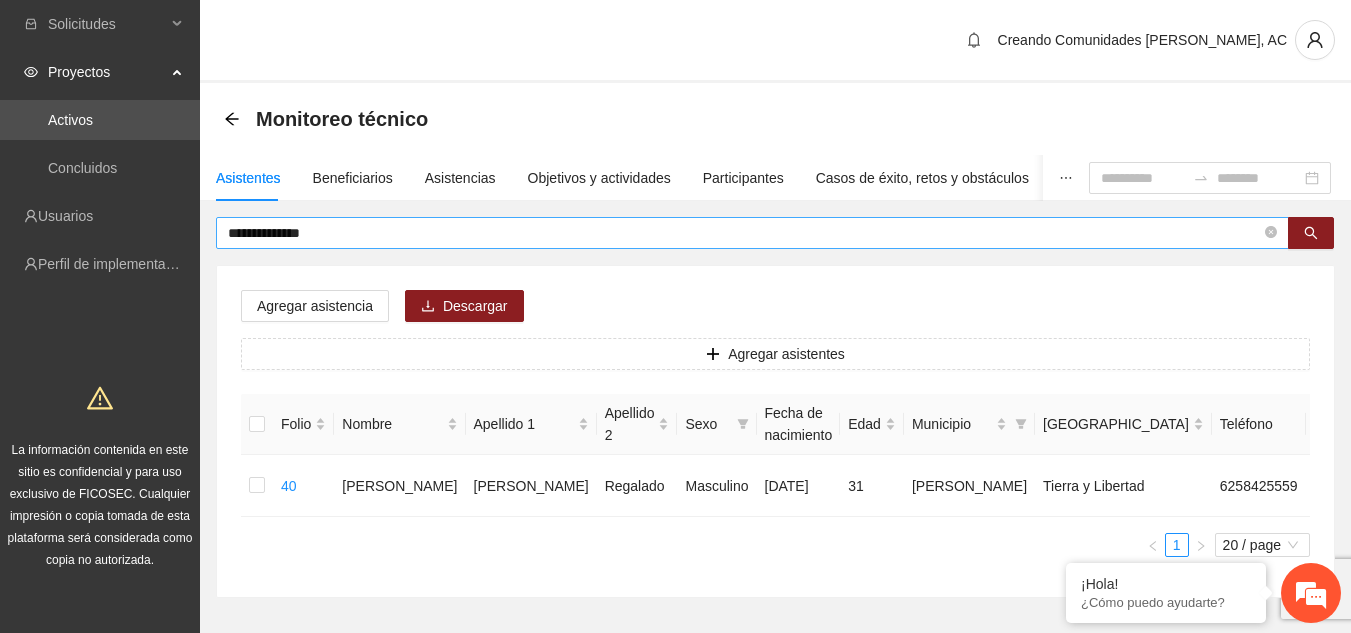 click on "**********" at bounding box center (744, 233) 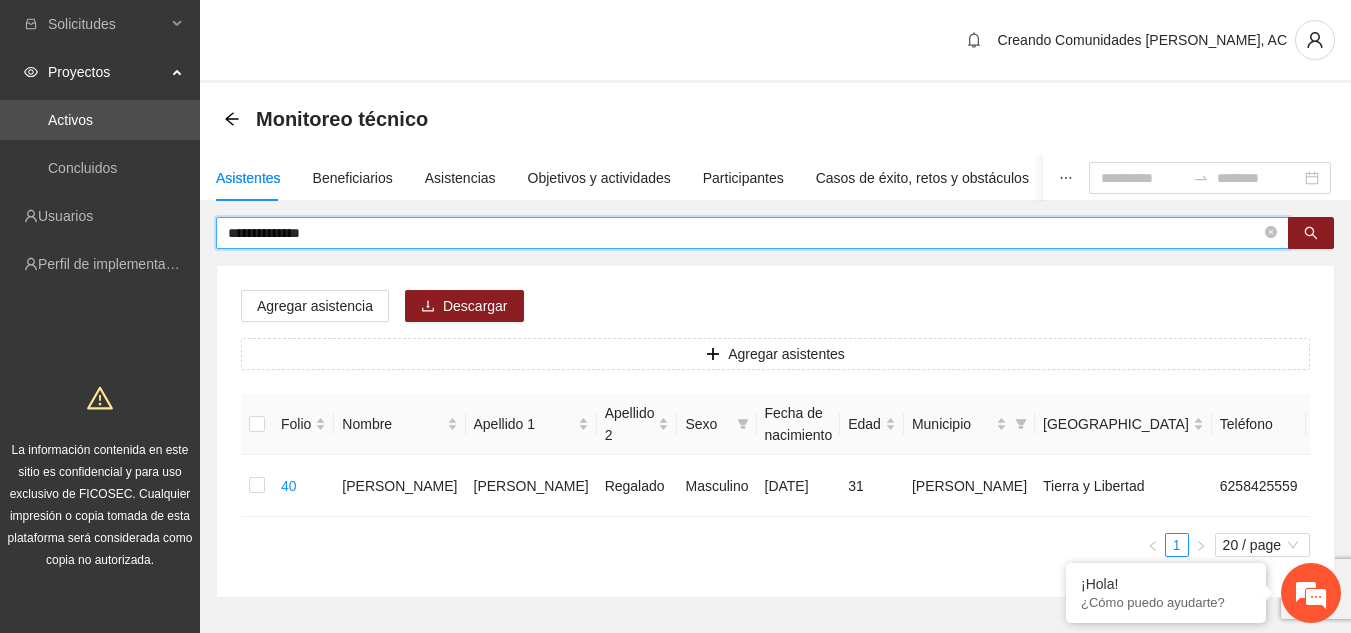 click on "**********" at bounding box center (744, 233) 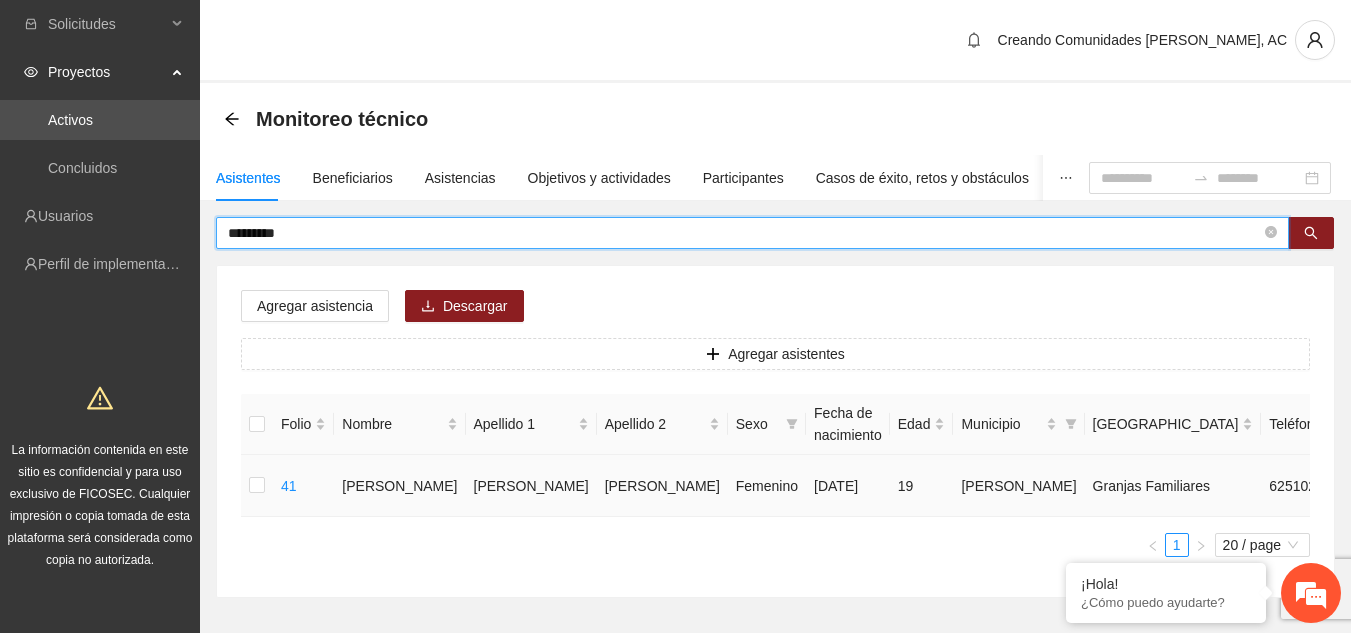 click 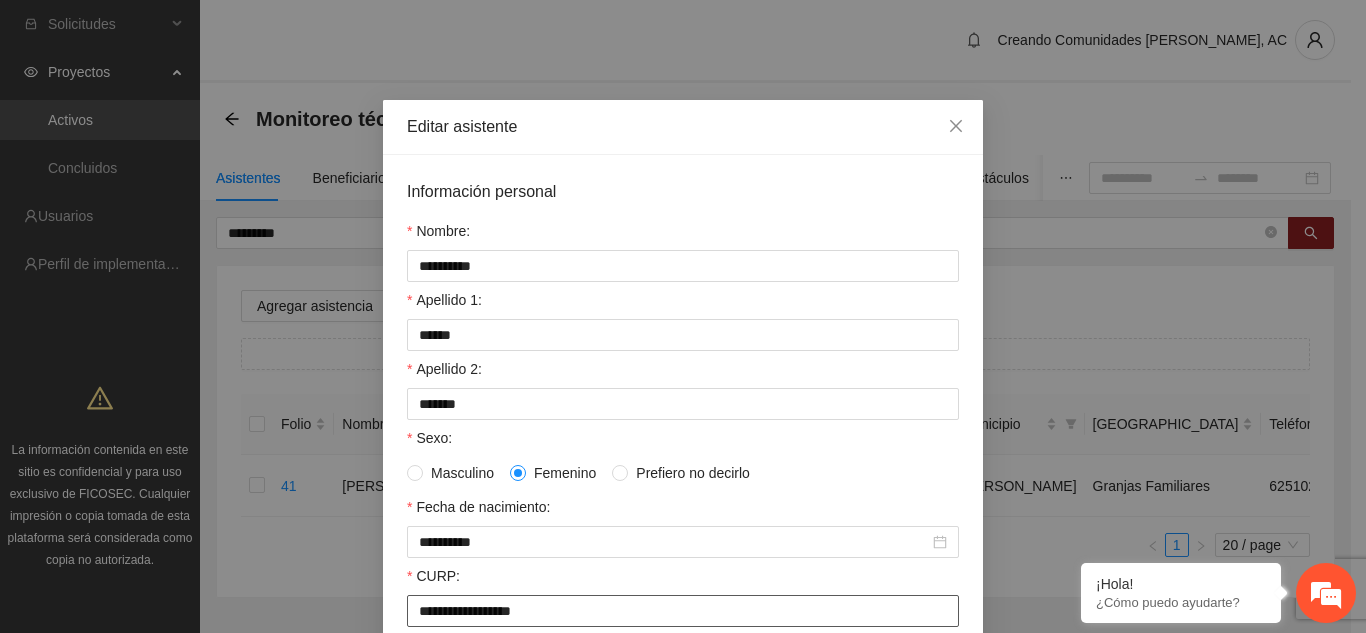click on "**********" at bounding box center [683, 611] 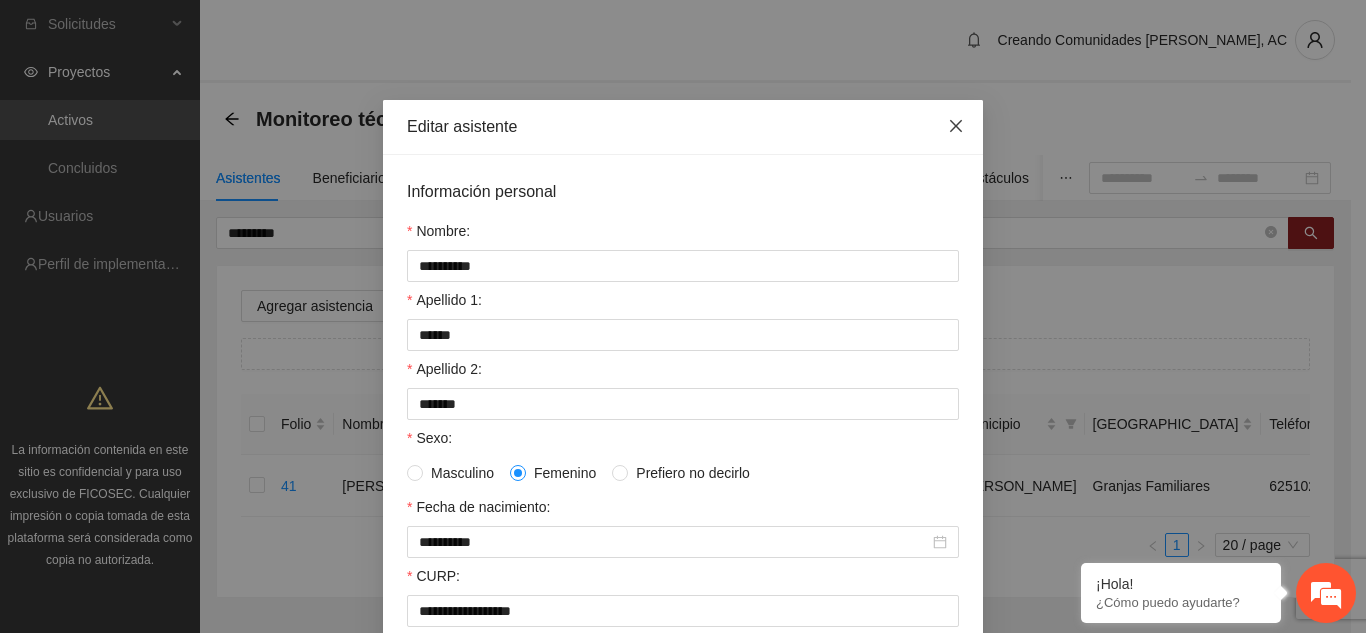 click at bounding box center (956, 127) 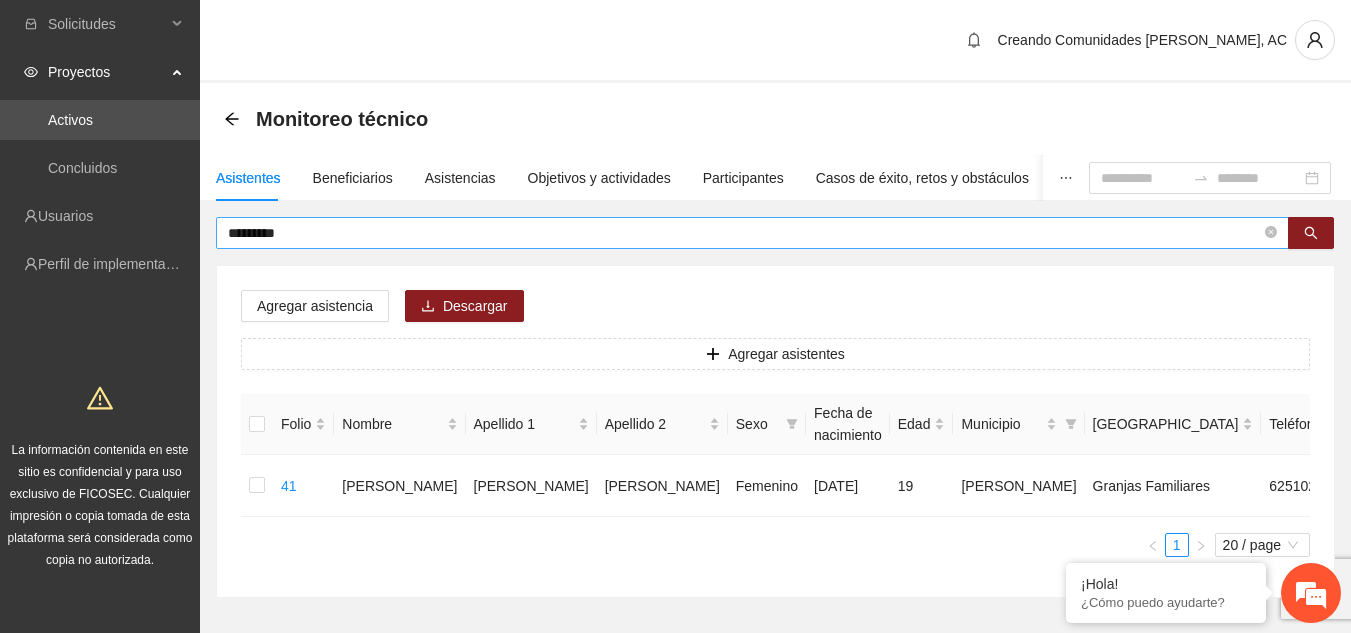 click on "*********" at bounding box center [744, 233] 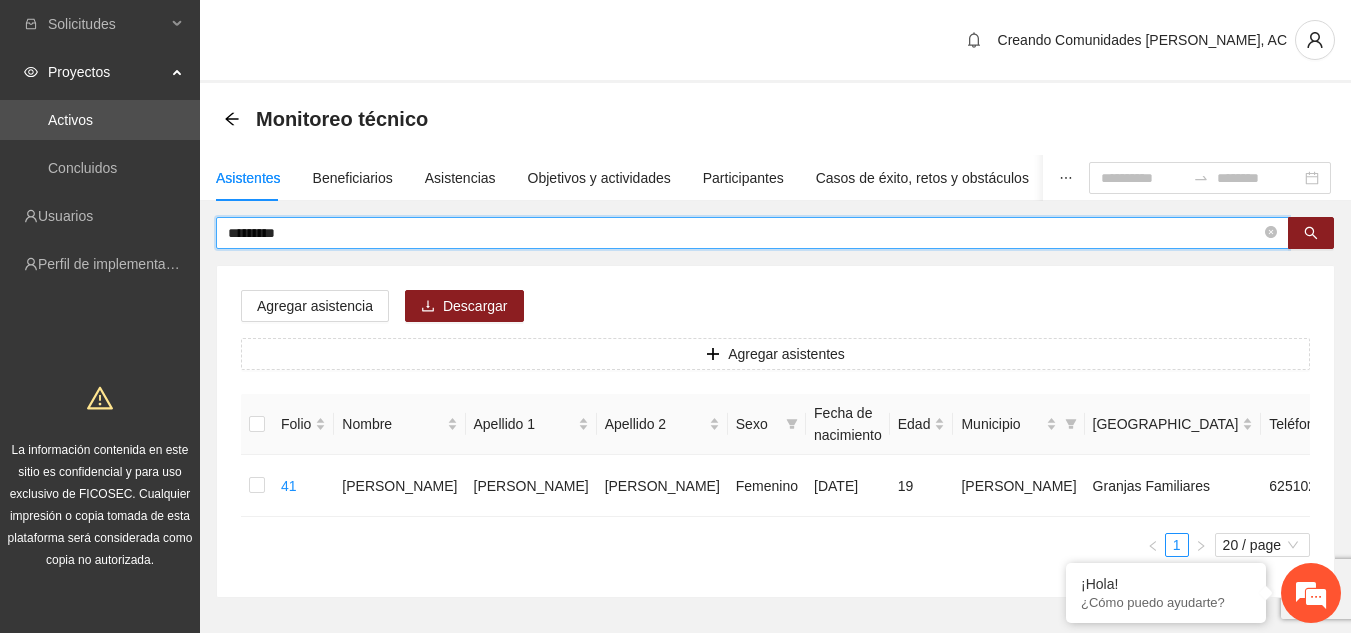 click on "*********" at bounding box center (744, 233) 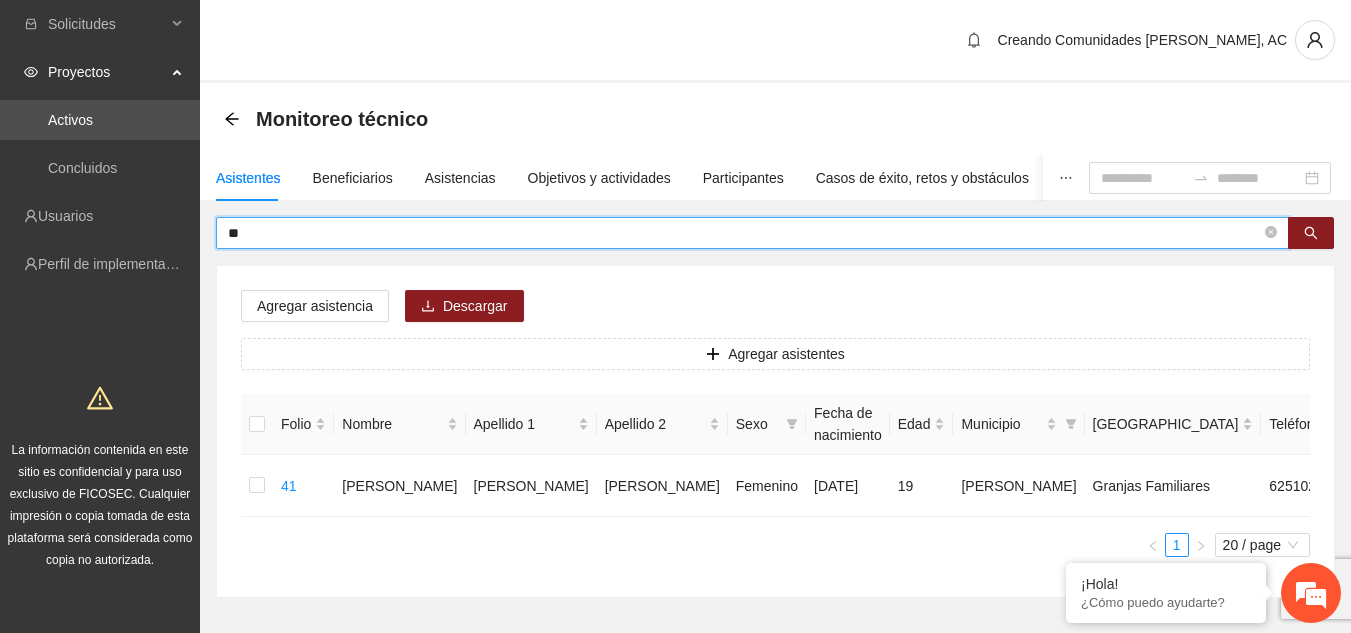 type on "*" 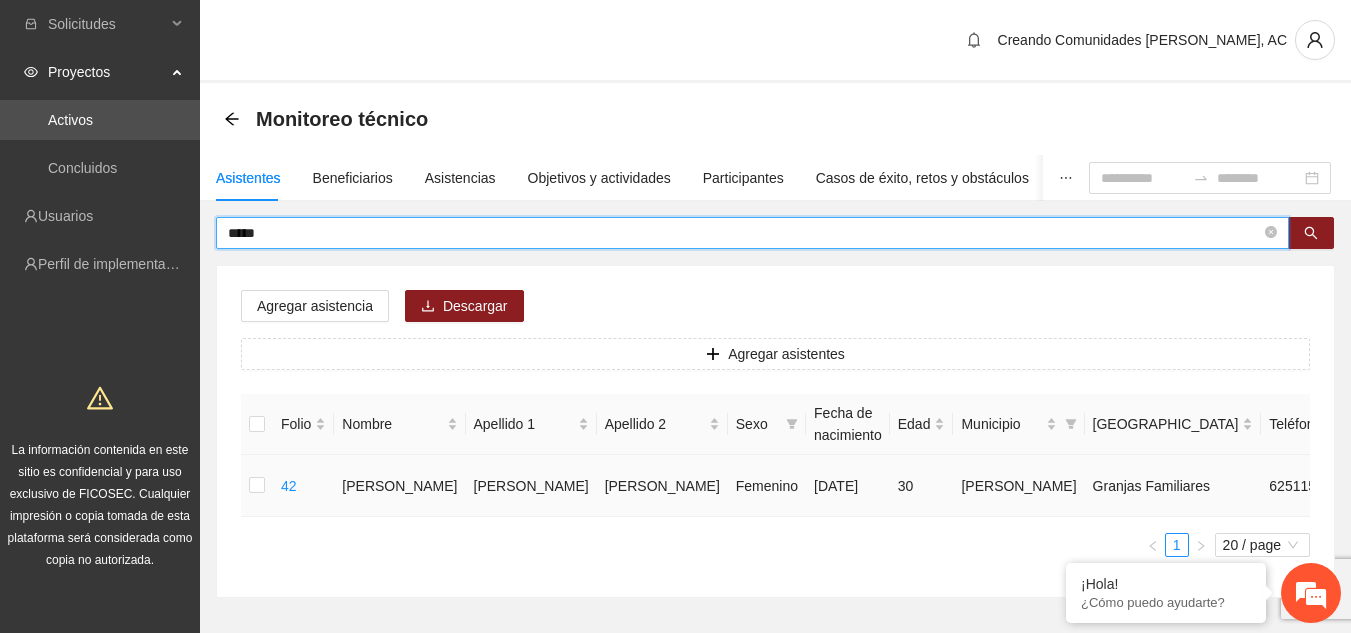 click 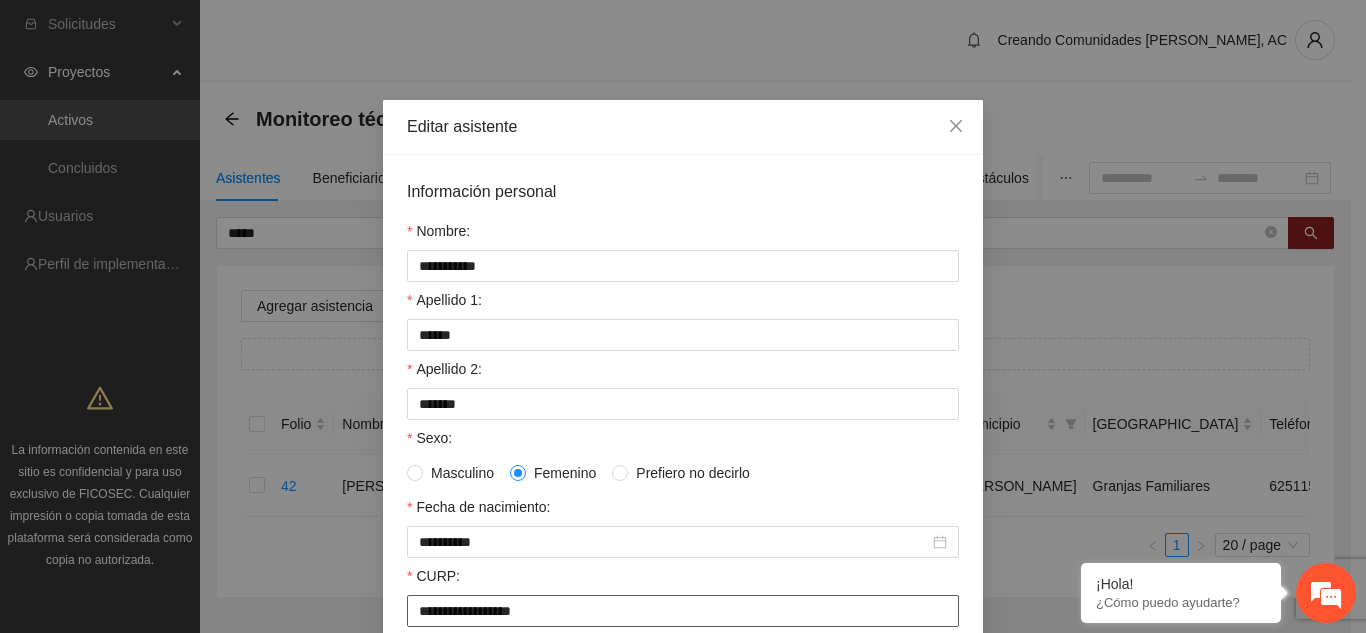 click on "**********" at bounding box center [683, 611] 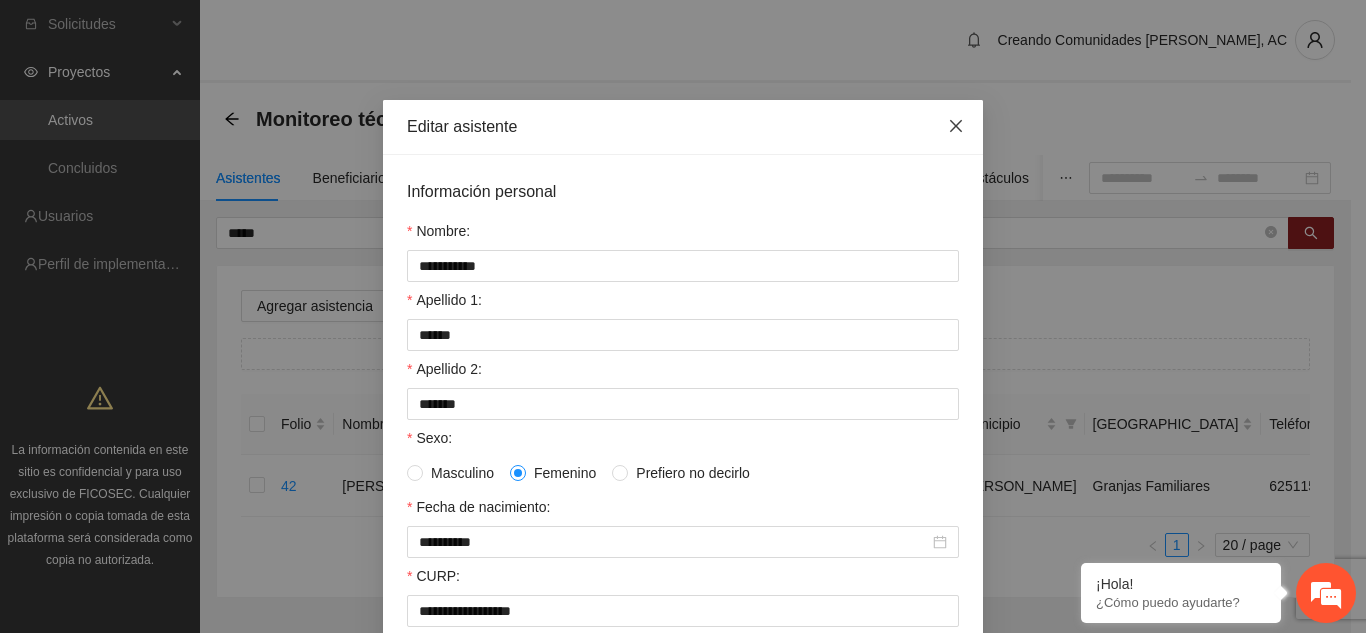 click at bounding box center [956, 127] 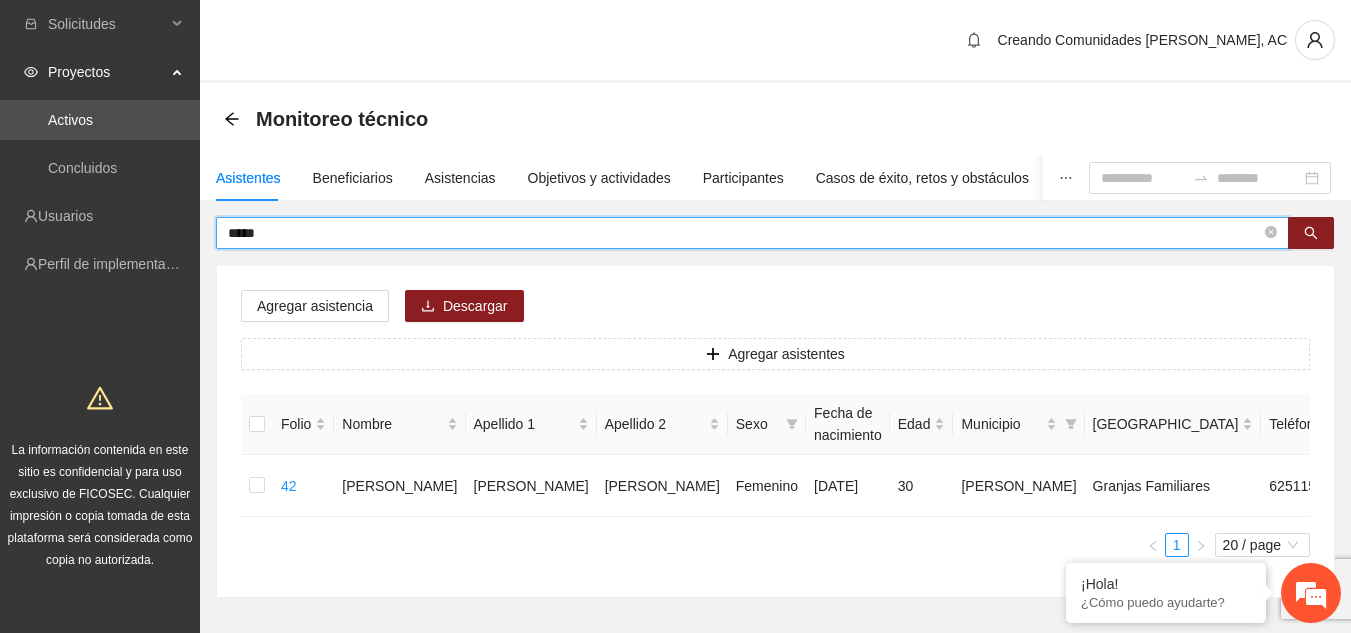 click on "****" at bounding box center (744, 233) 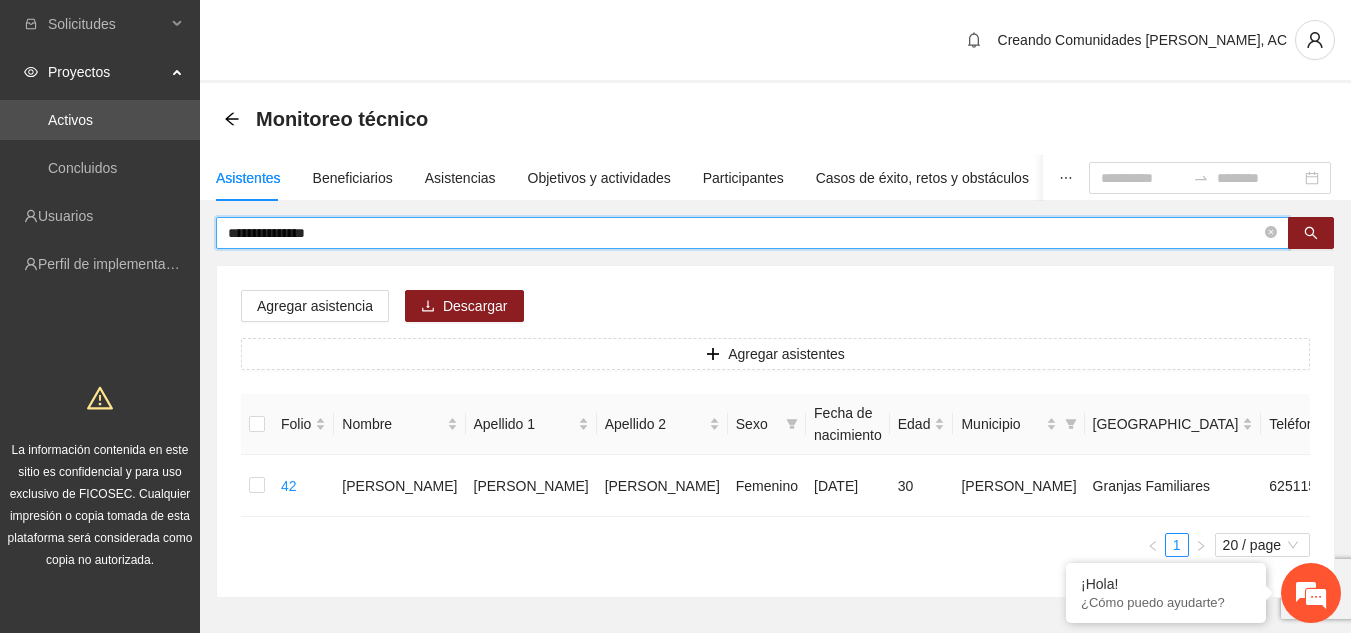type on "**********" 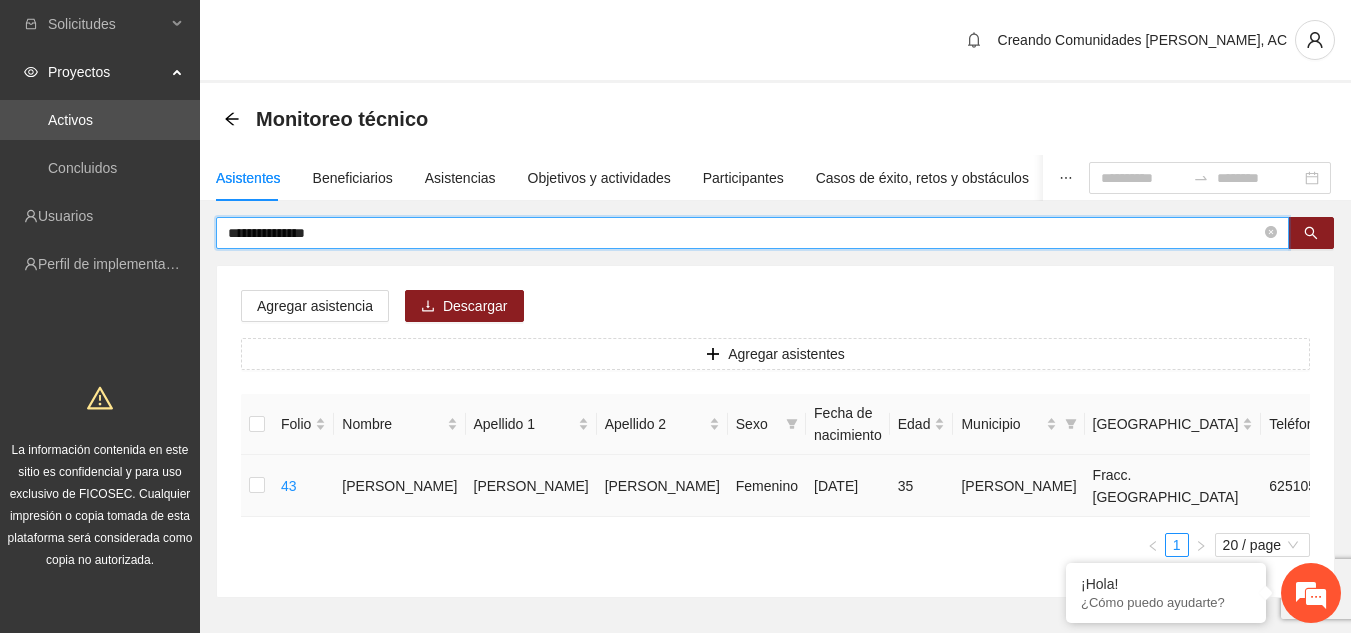 click at bounding box center [1452, 486] 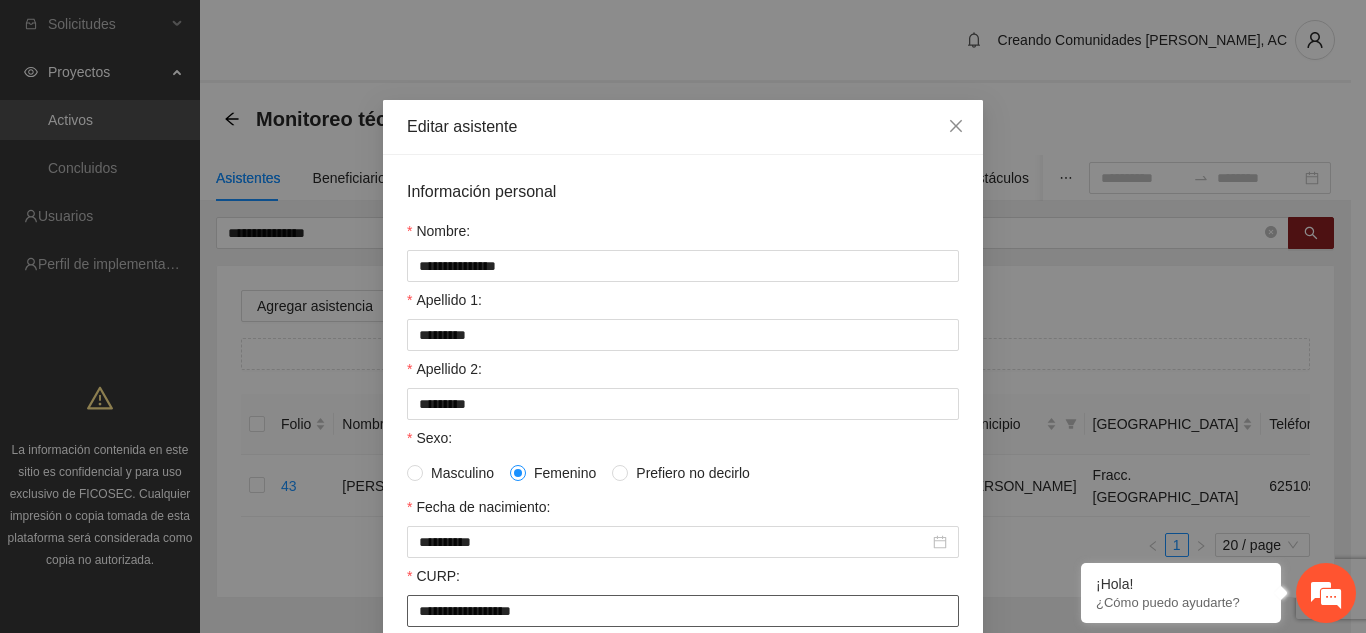 click on "**********" at bounding box center [683, 611] 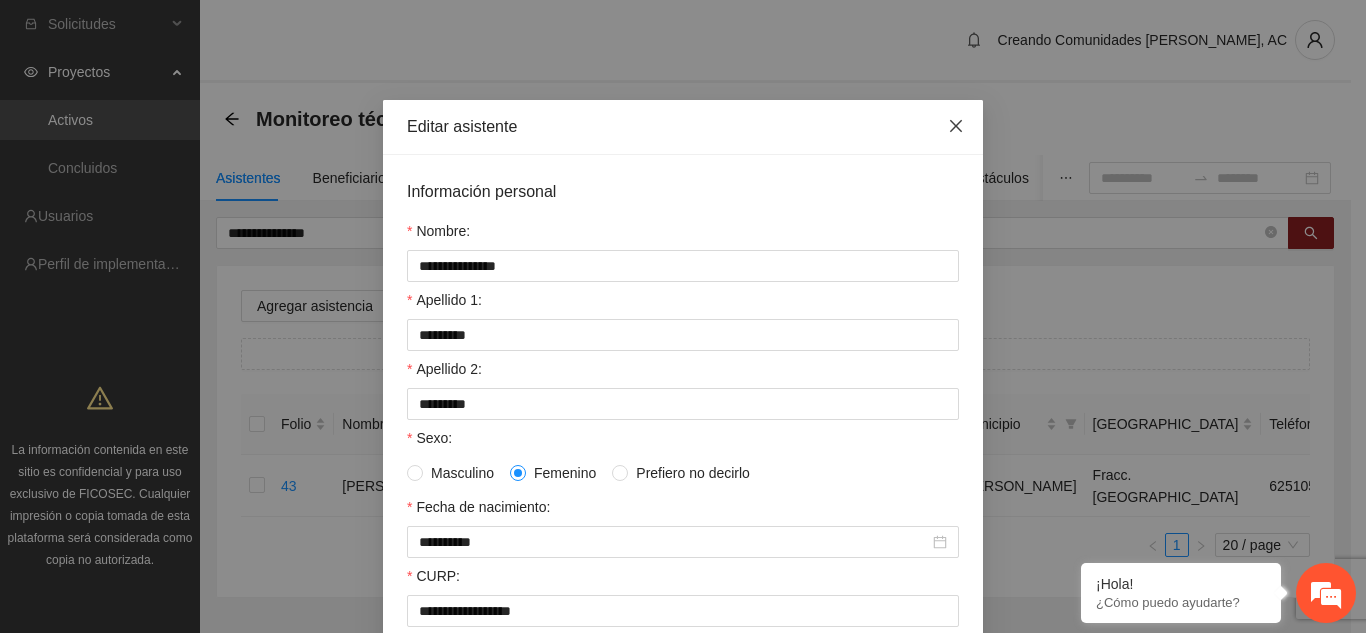 click at bounding box center [956, 127] 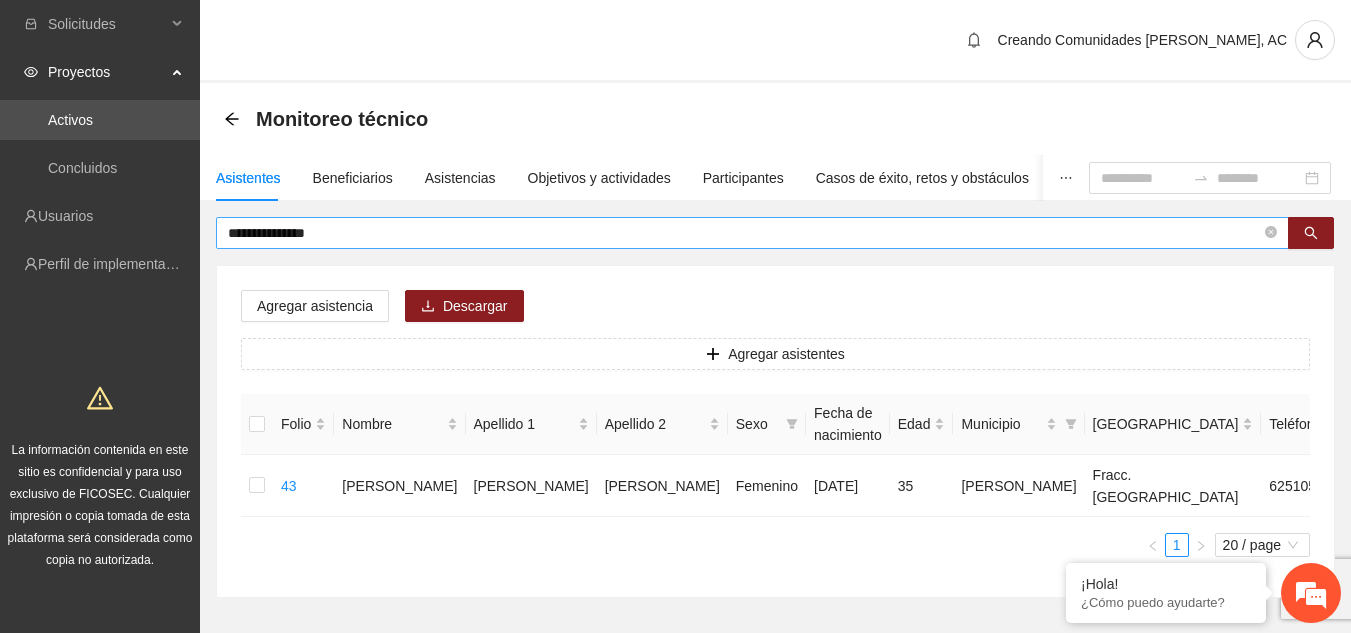 click on "**********" at bounding box center (752, 233) 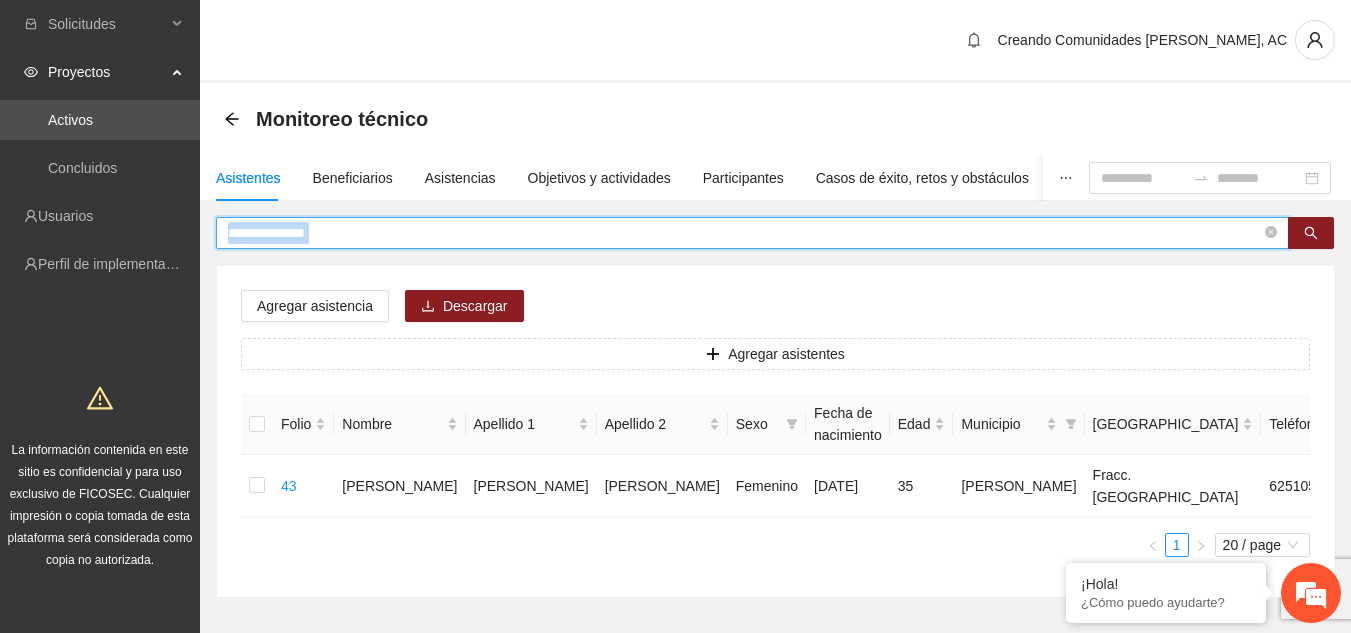 click on "**********" at bounding box center (752, 233) 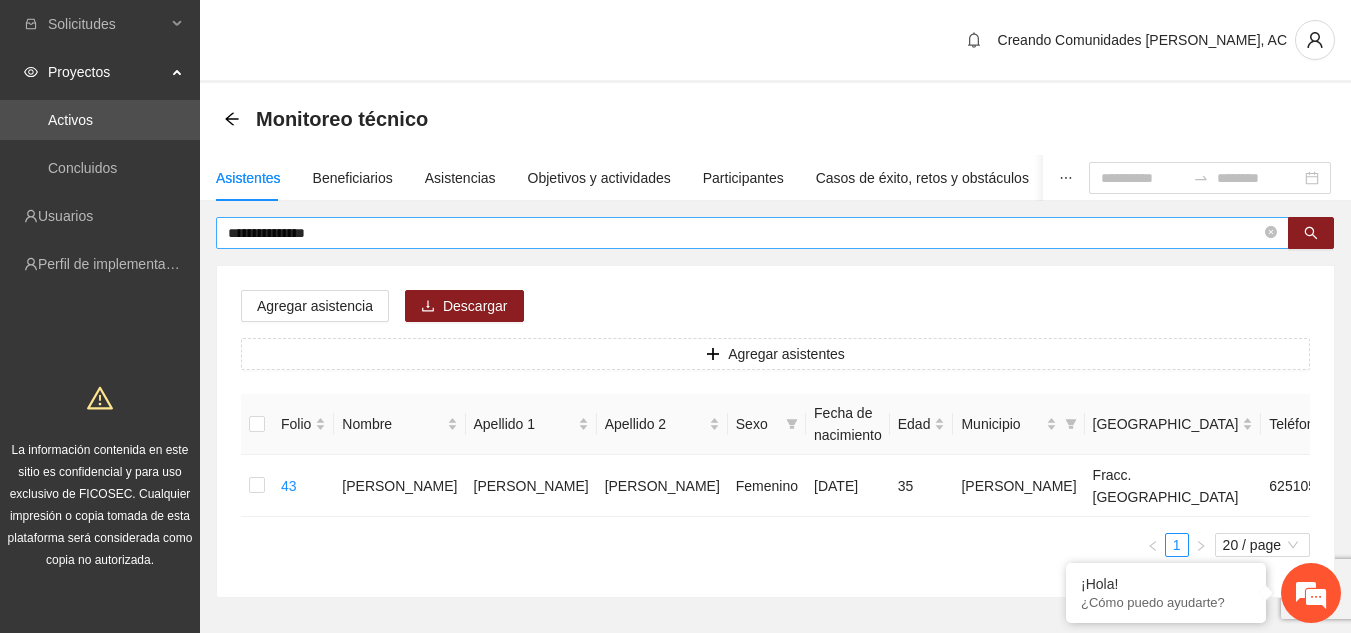click on "**********" at bounding box center (752, 233) 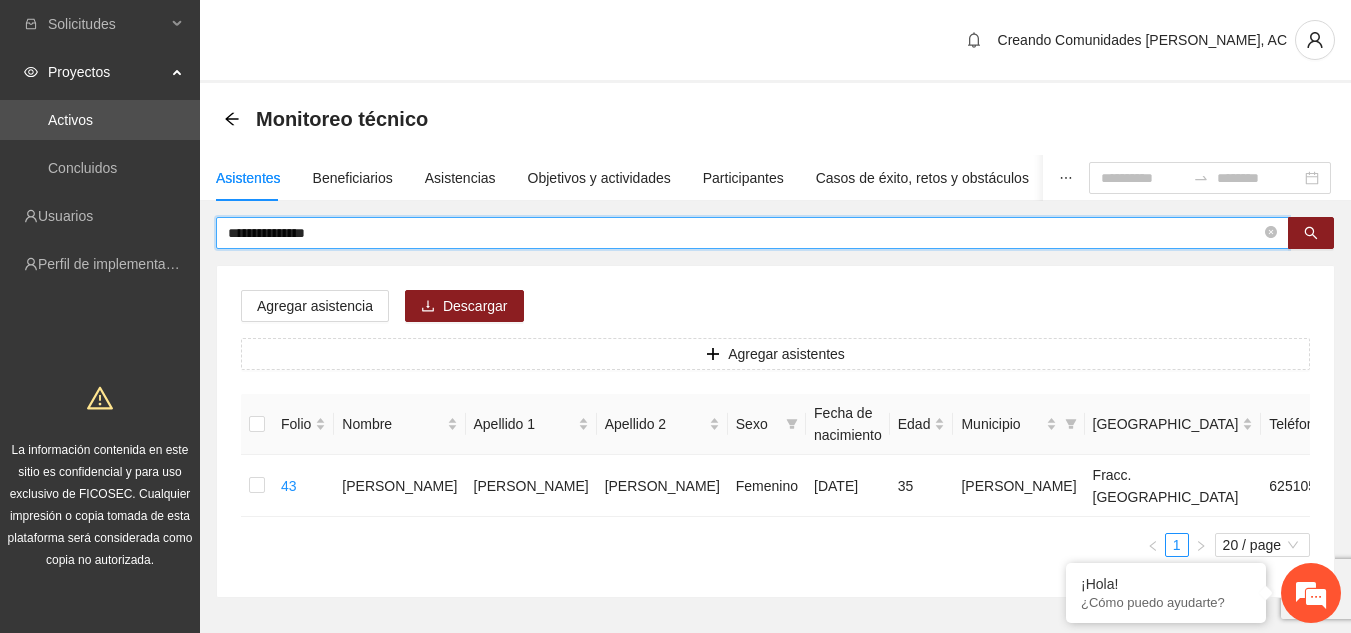 click on "**********" at bounding box center [744, 233] 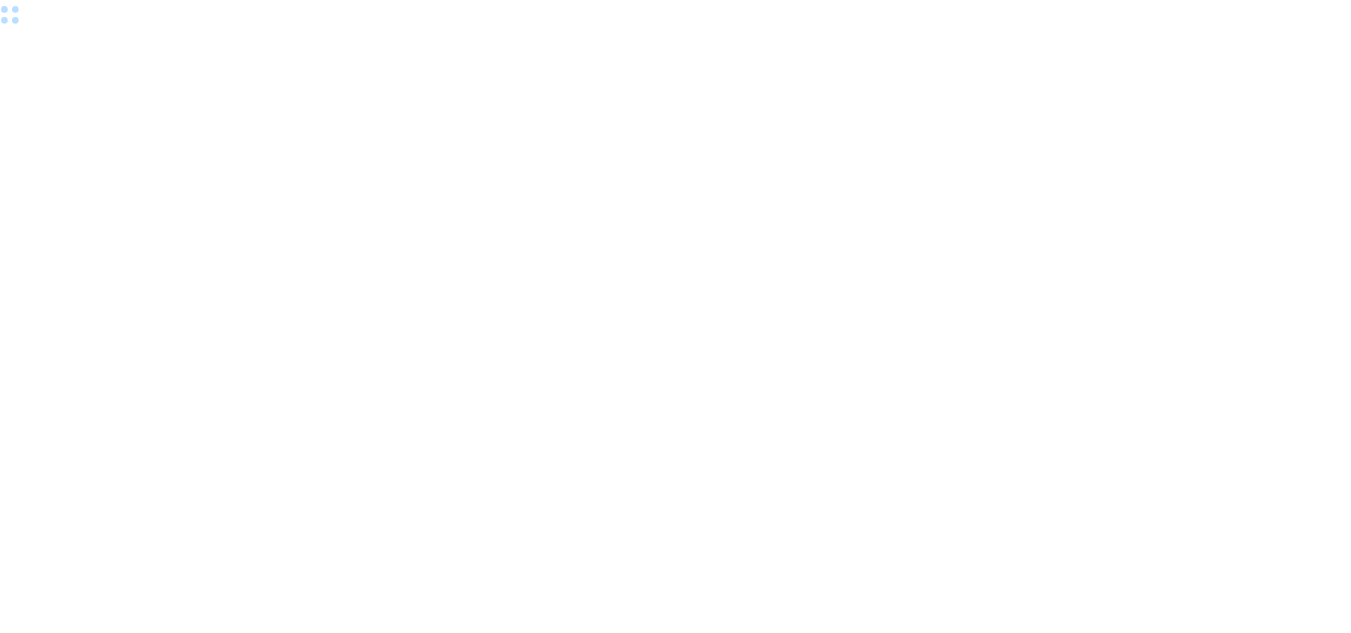 scroll, scrollTop: 0, scrollLeft: 0, axis: both 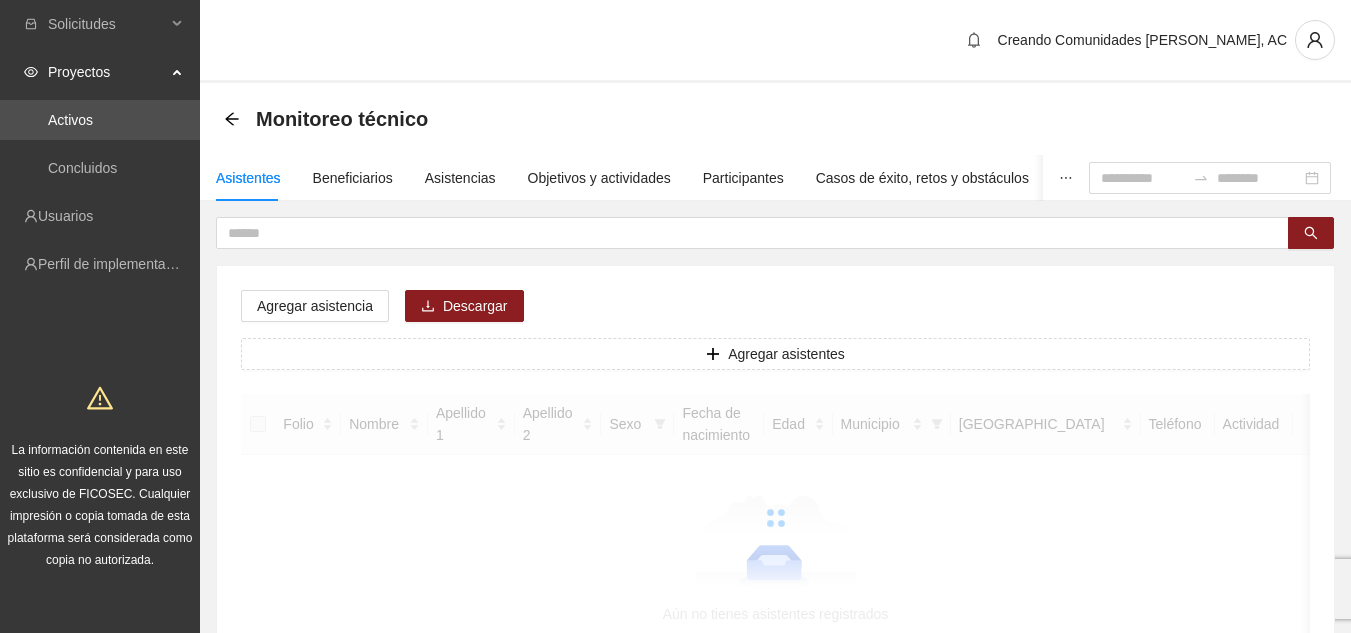 click at bounding box center (744, 233) 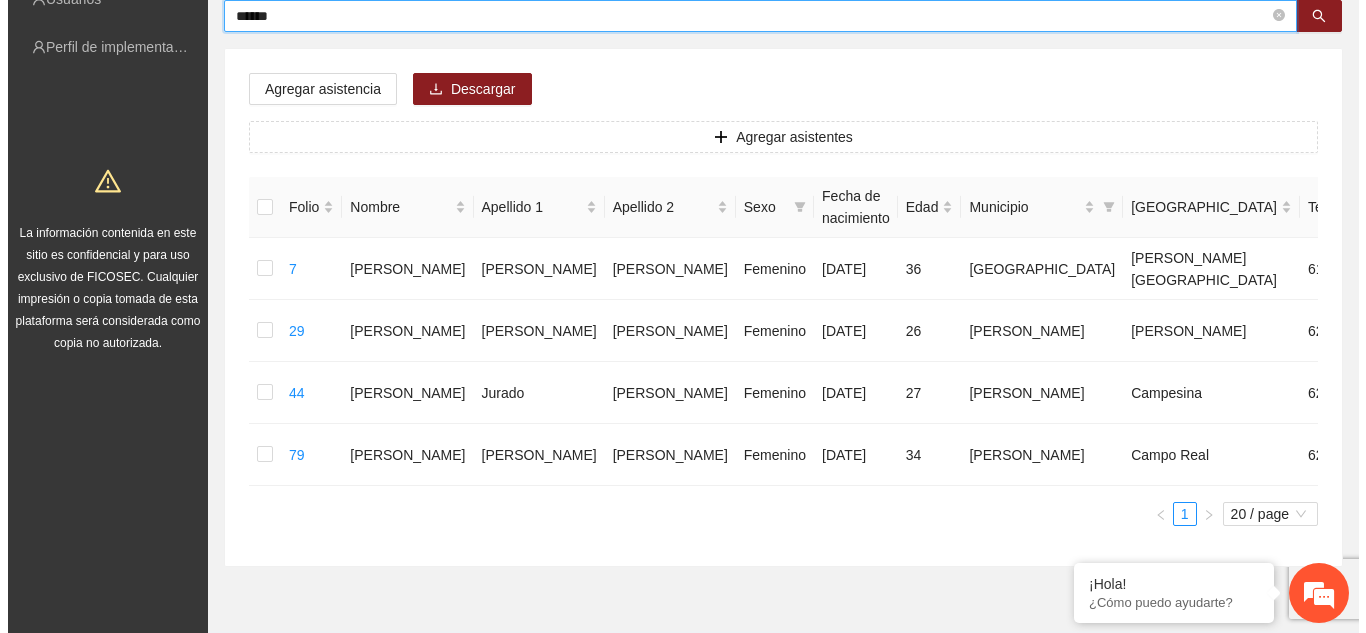 scroll, scrollTop: 222, scrollLeft: 0, axis: vertical 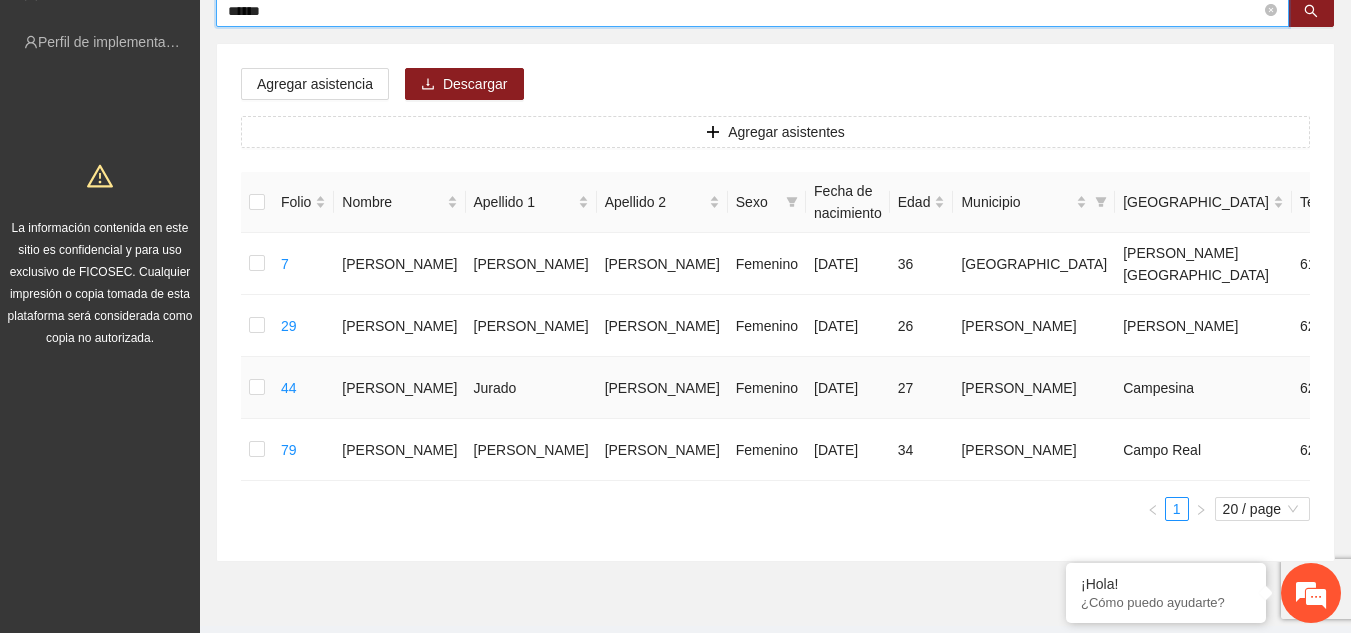 click 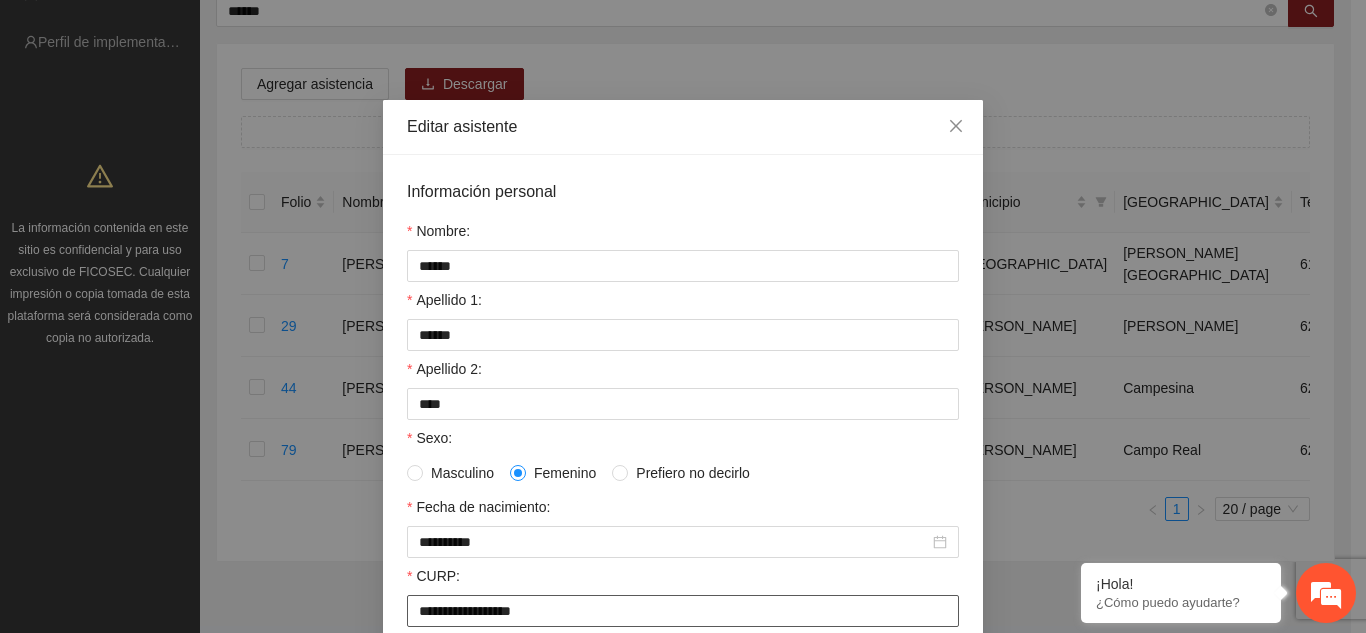 click on "**********" at bounding box center [683, 611] 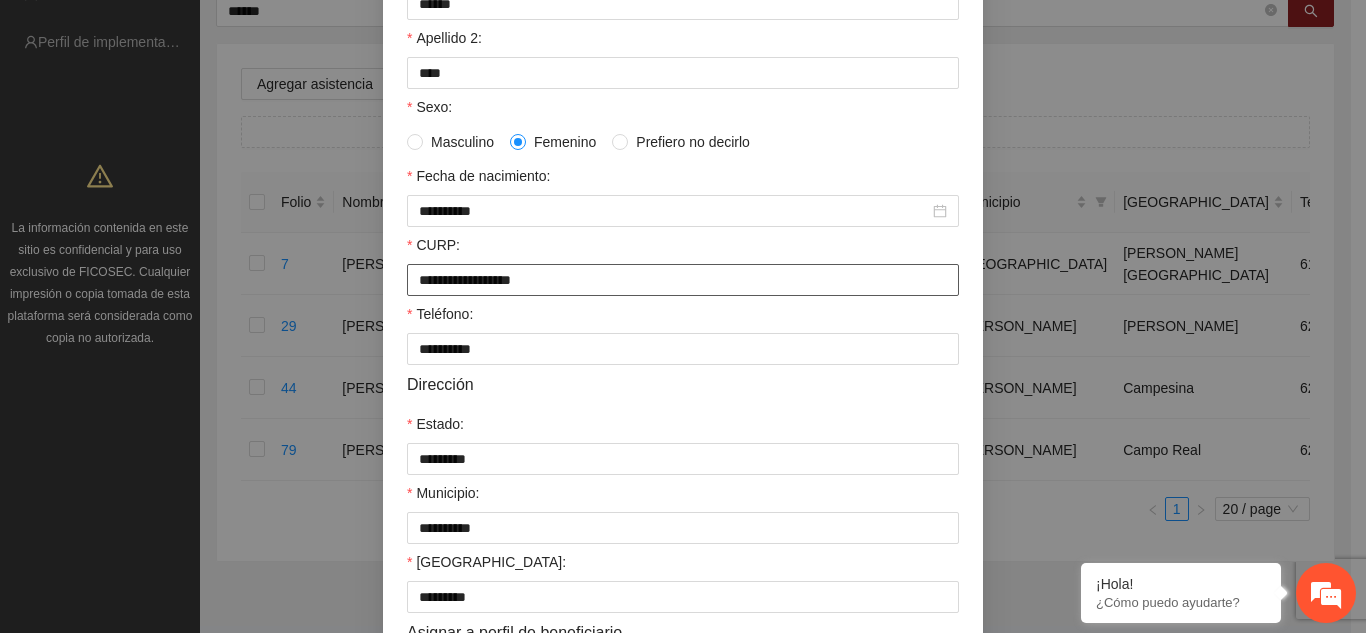scroll, scrollTop: 529, scrollLeft: 0, axis: vertical 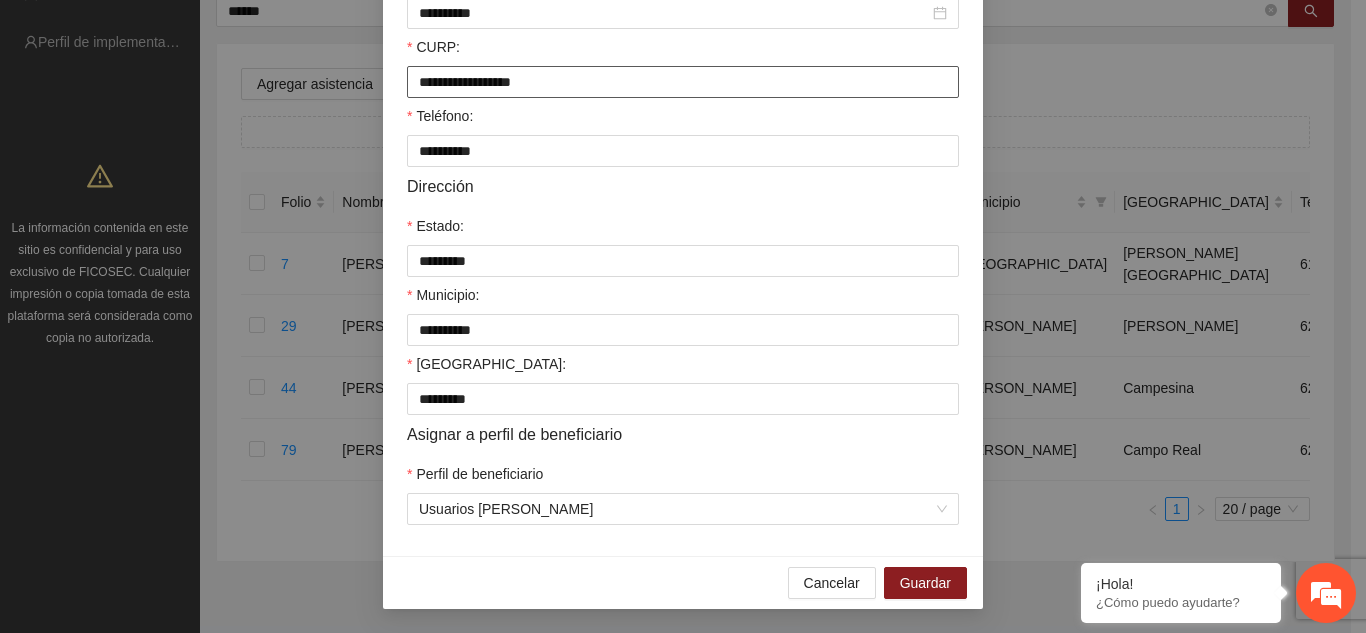 drag, startPoint x: 458, startPoint y: 596, endPoint x: 624, endPoint y: 680, distance: 186.043 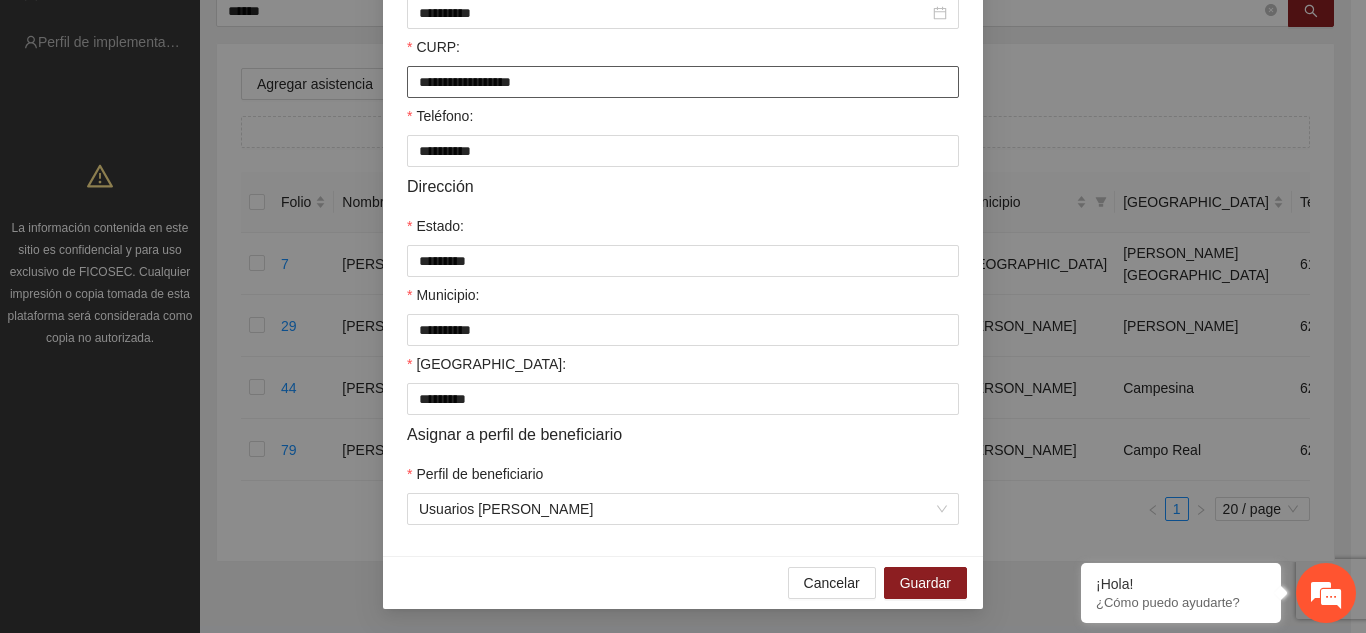 scroll, scrollTop: 0, scrollLeft: 0, axis: both 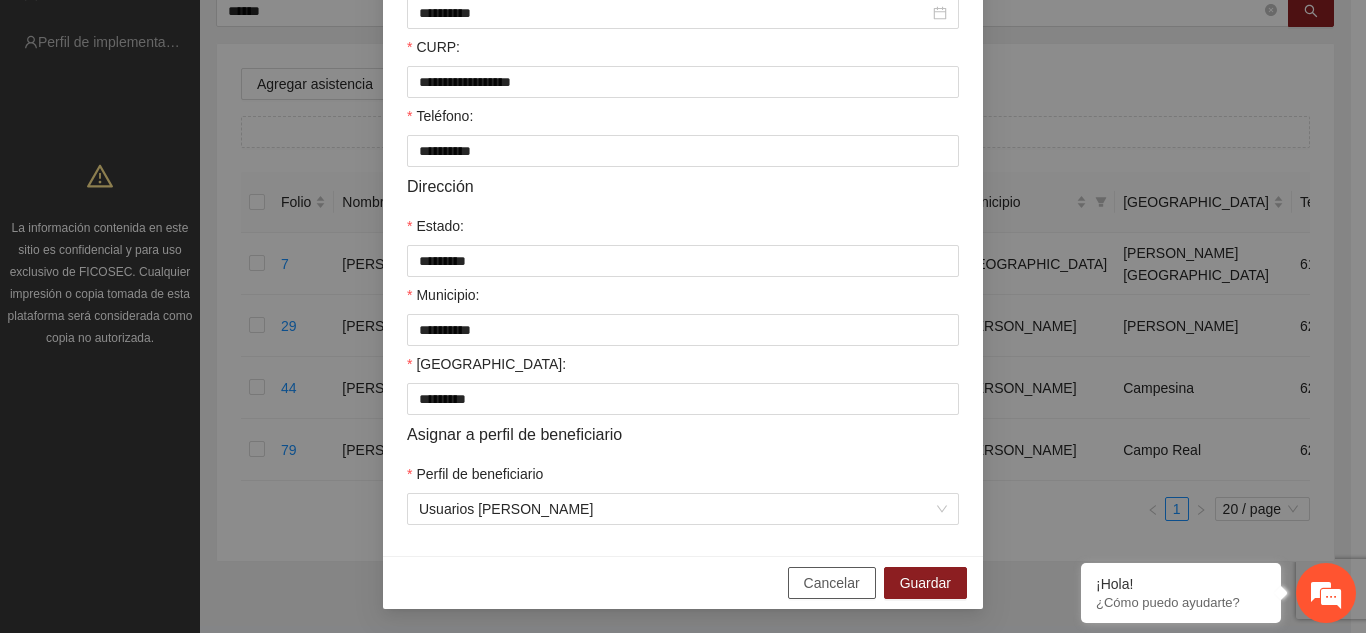 click on "Cancelar" at bounding box center (832, 583) 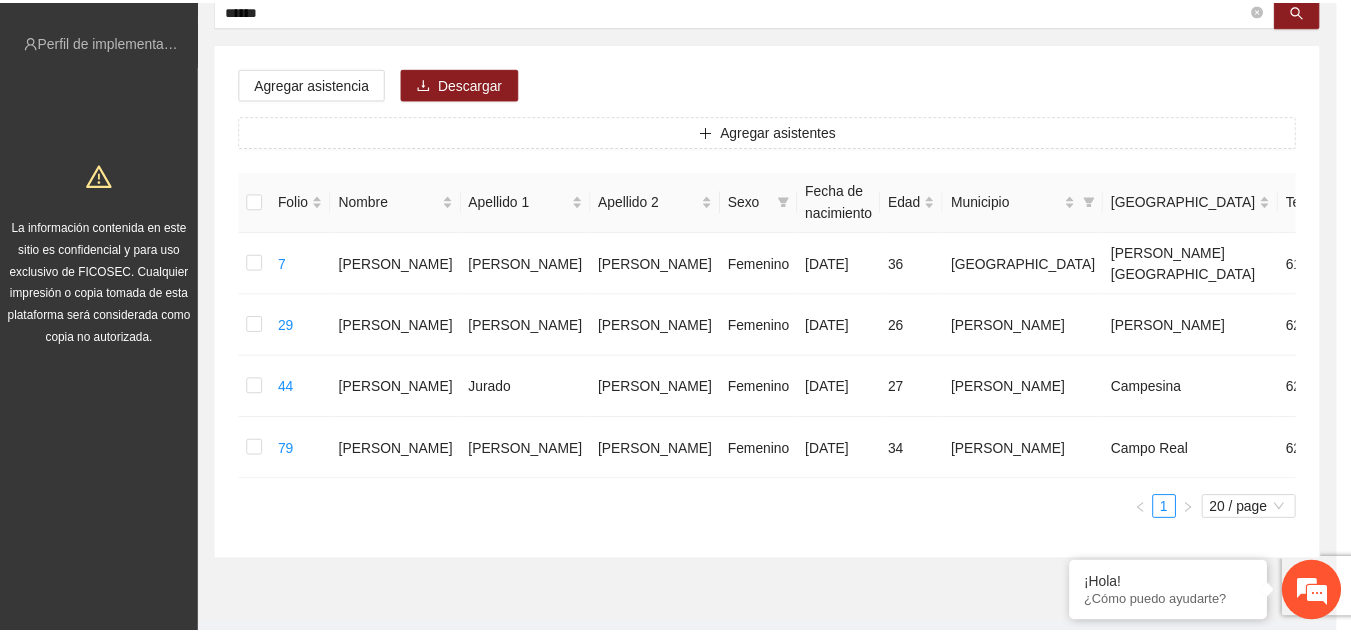 scroll, scrollTop: 429, scrollLeft: 0, axis: vertical 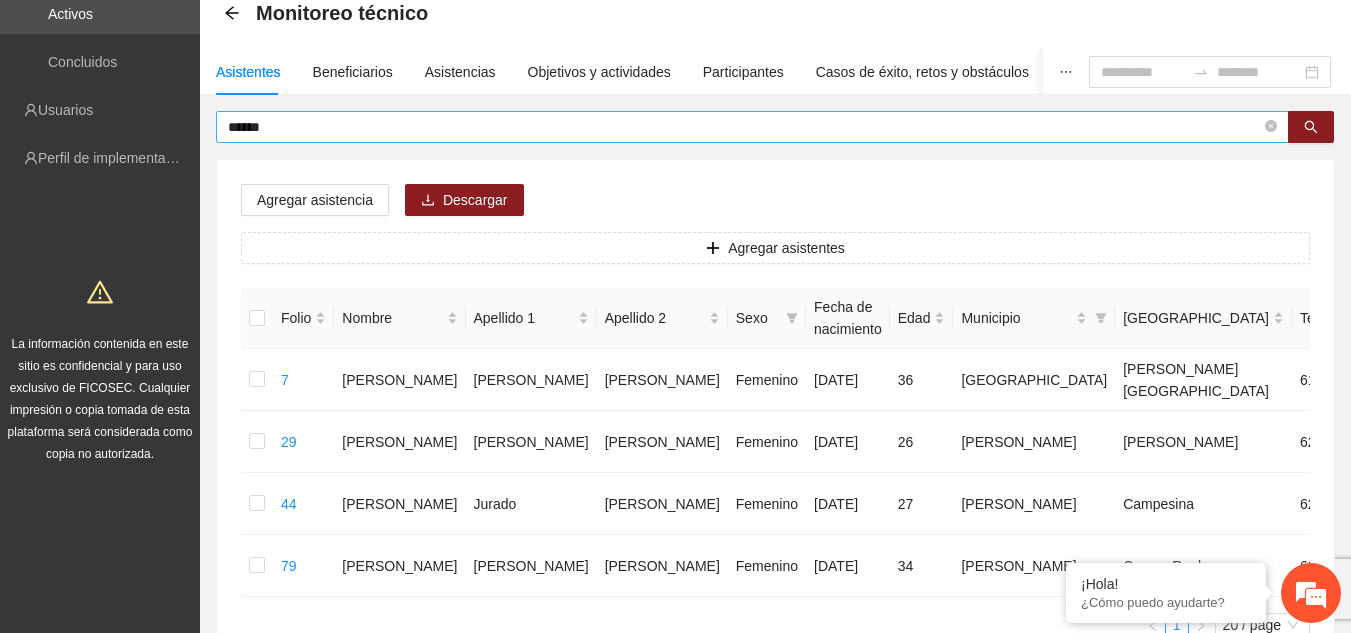 click on "******" at bounding box center (752, 127) 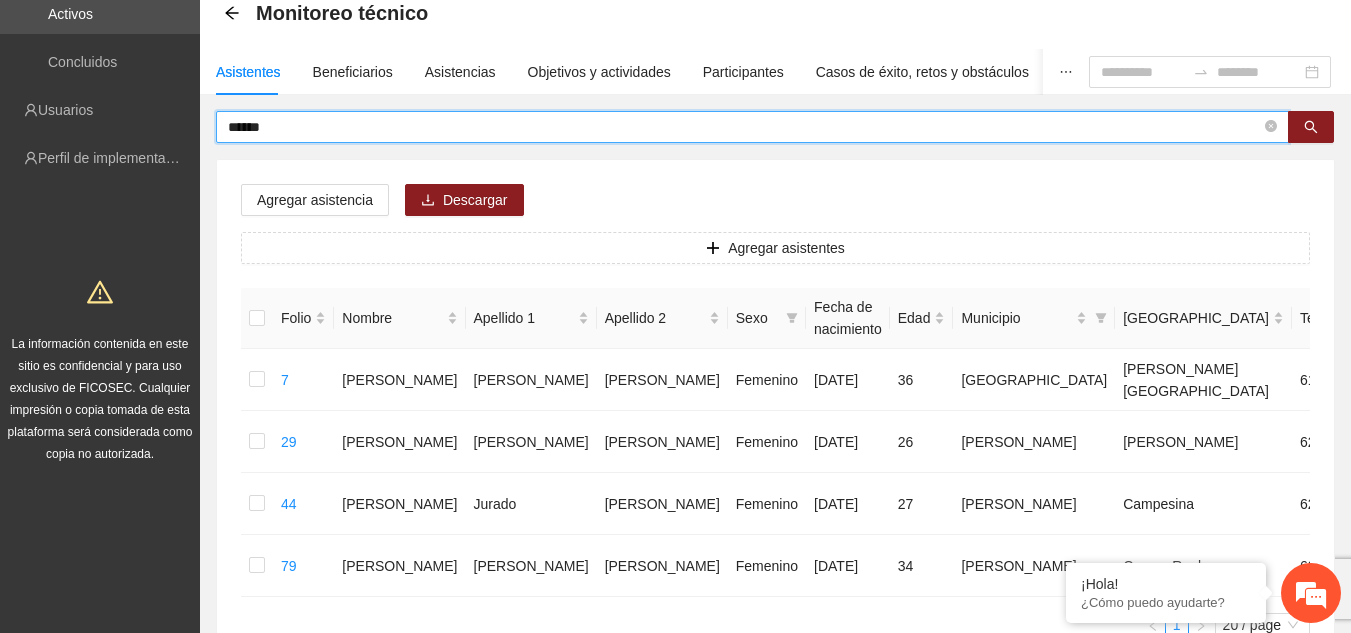 click on "******" at bounding box center [744, 127] 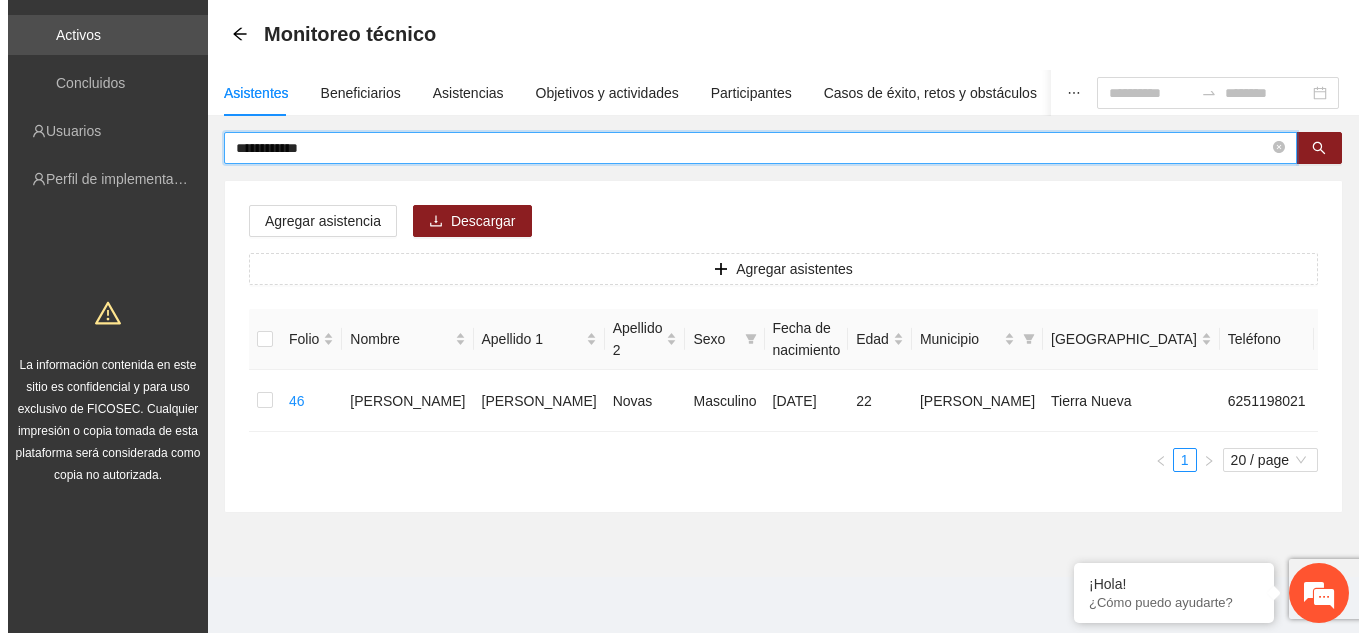 scroll, scrollTop: 84, scrollLeft: 0, axis: vertical 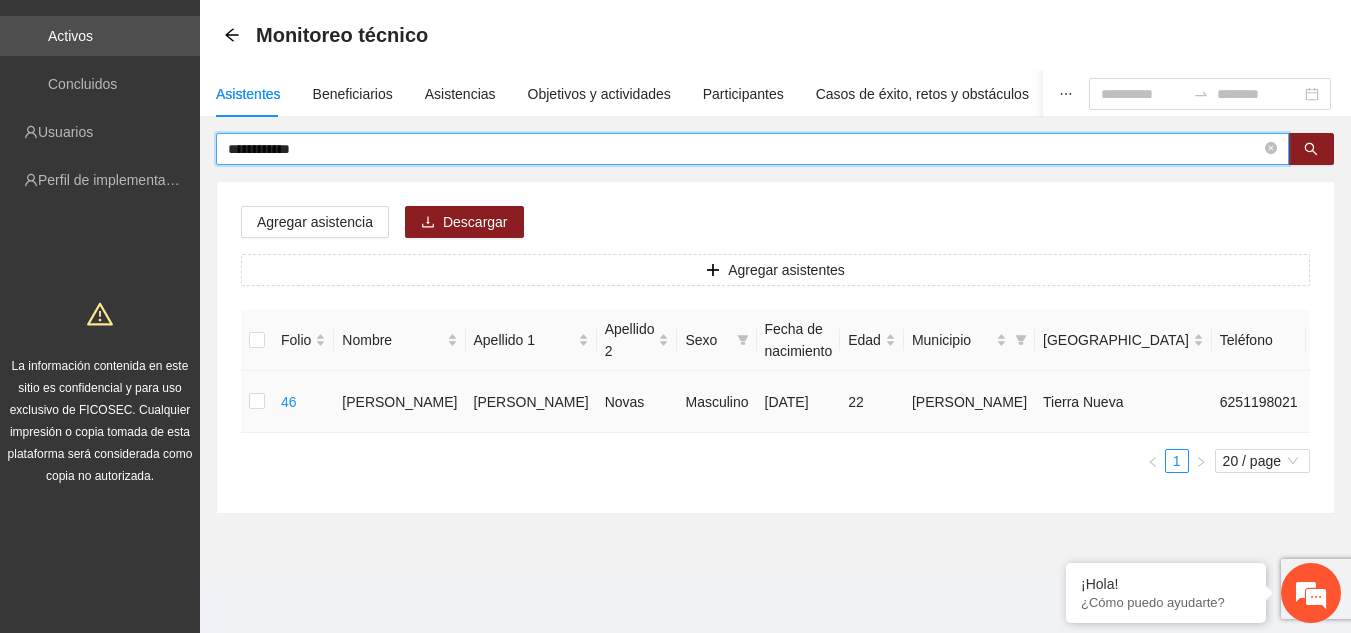 click 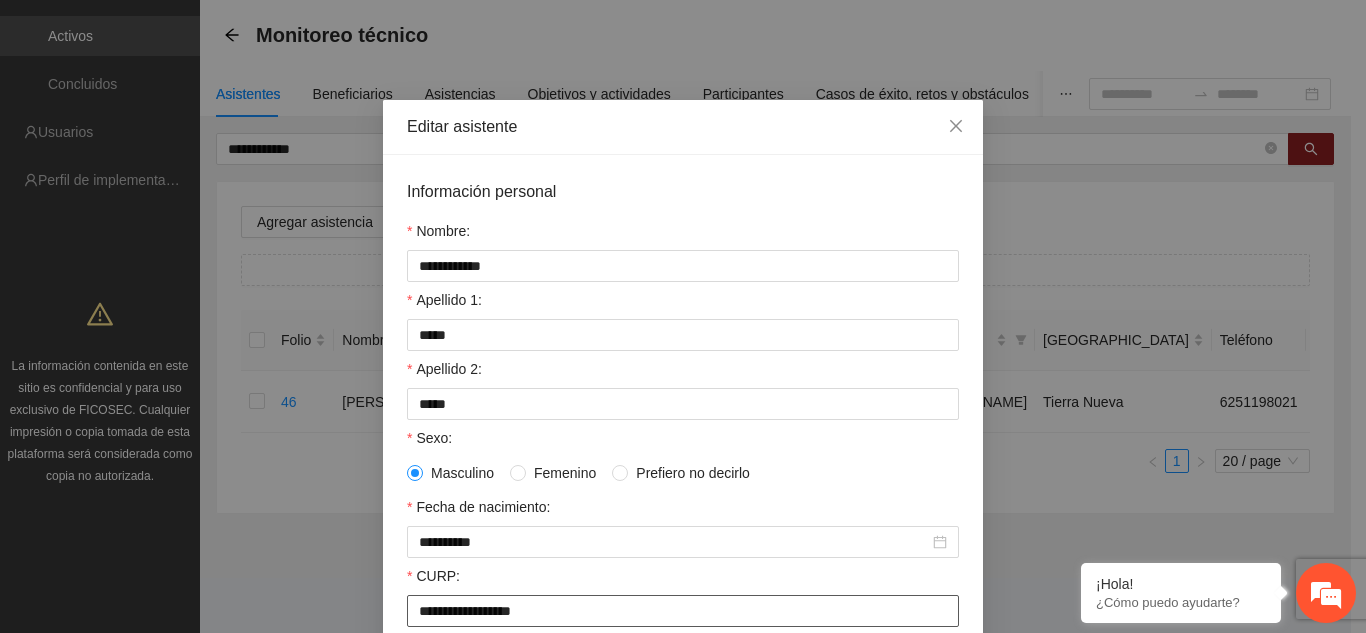 click on "**********" at bounding box center [683, 611] 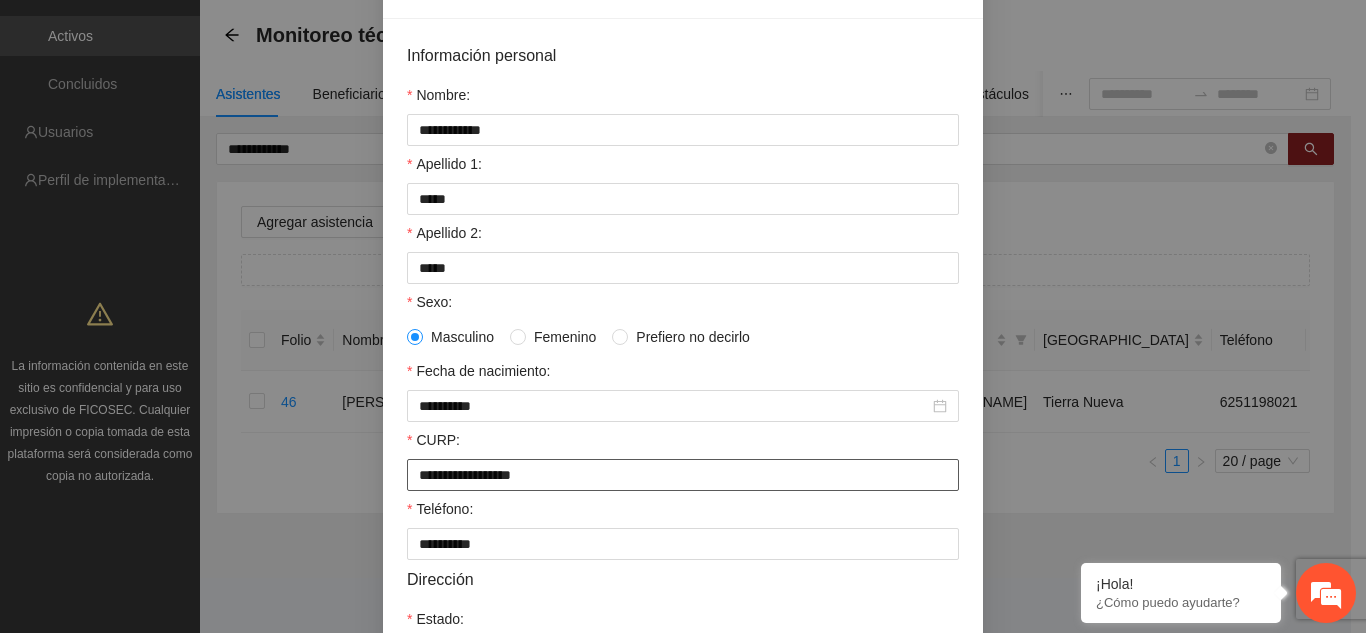 scroll, scrollTop: 529, scrollLeft: 0, axis: vertical 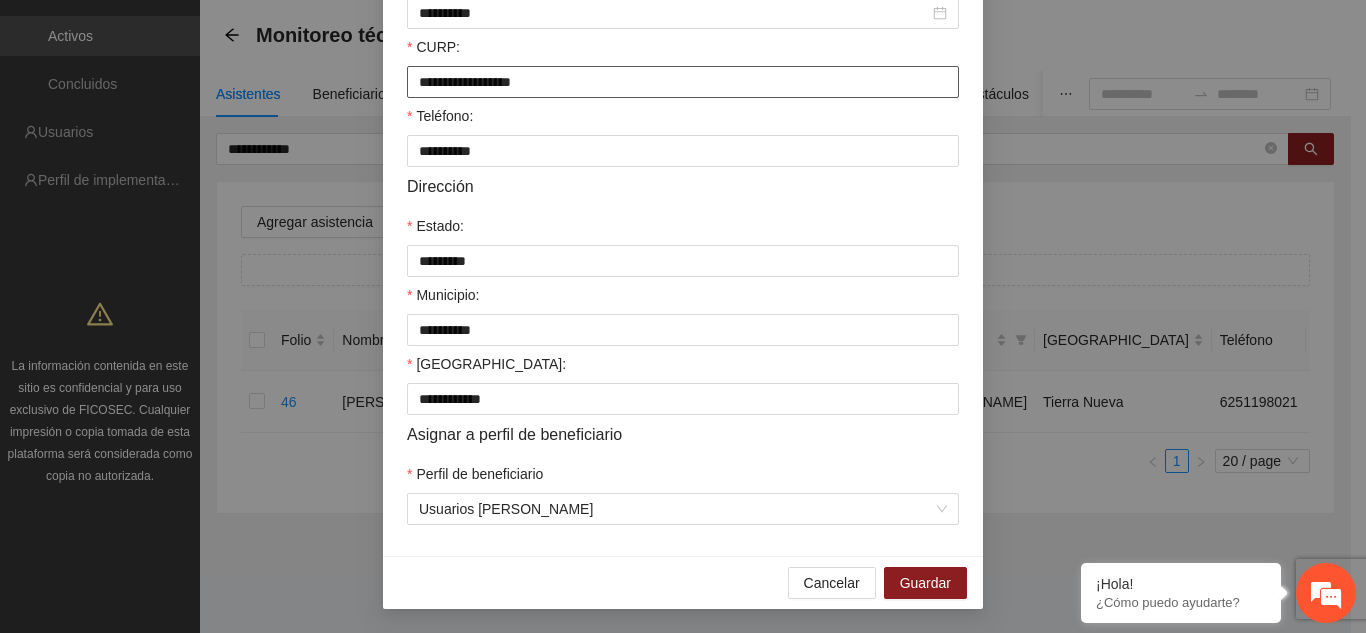 drag, startPoint x: 440, startPoint y: 604, endPoint x: 800, endPoint y: 648, distance: 362.67892 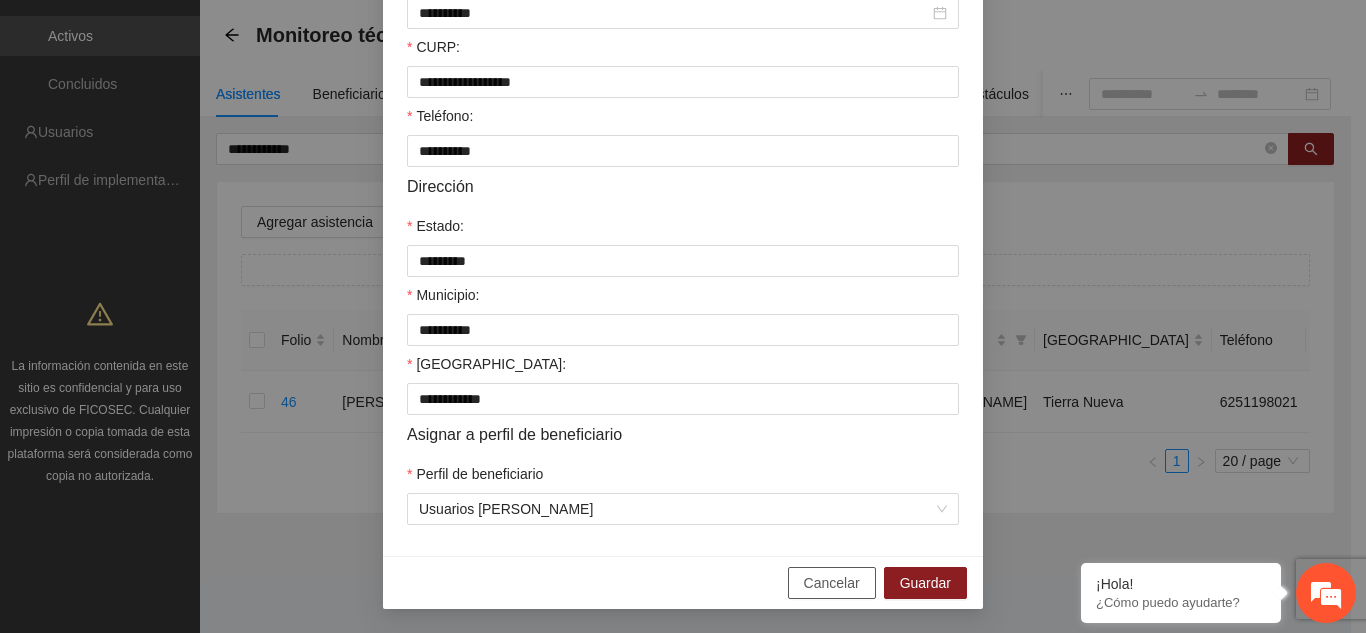 click on "Cancelar" at bounding box center [832, 583] 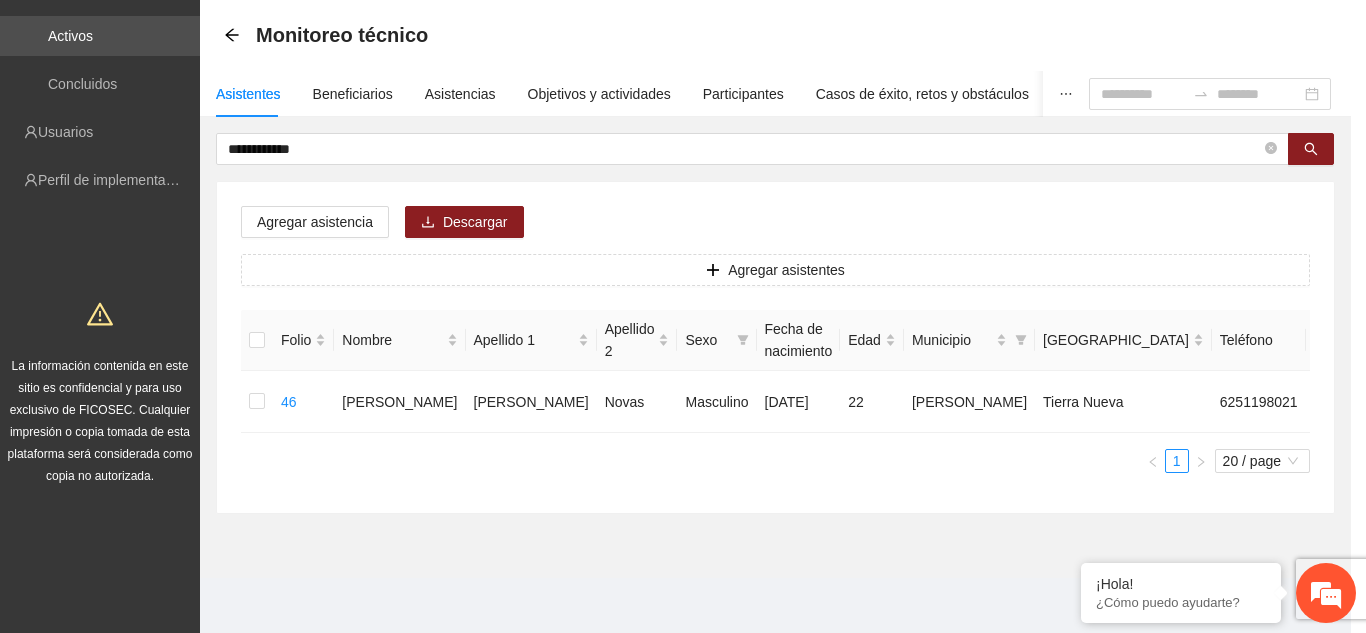 scroll, scrollTop: 429, scrollLeft: 0, axis: vertical 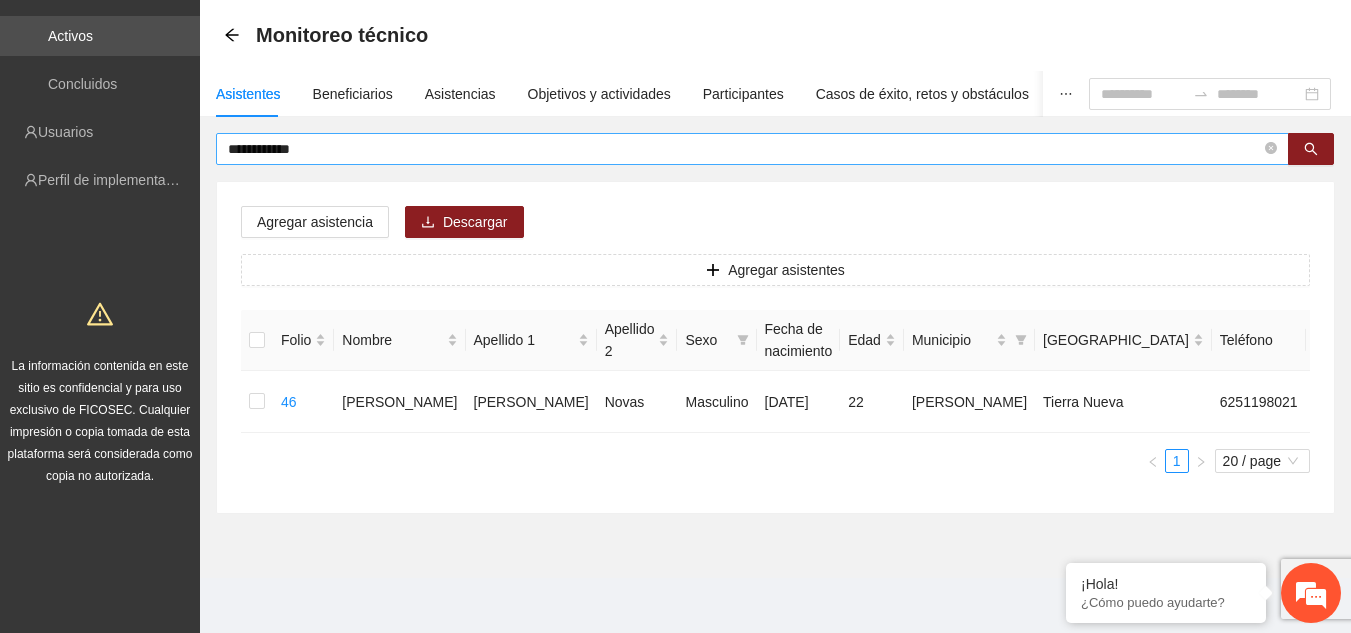 click on "**********" at bounding box center (744, 149) 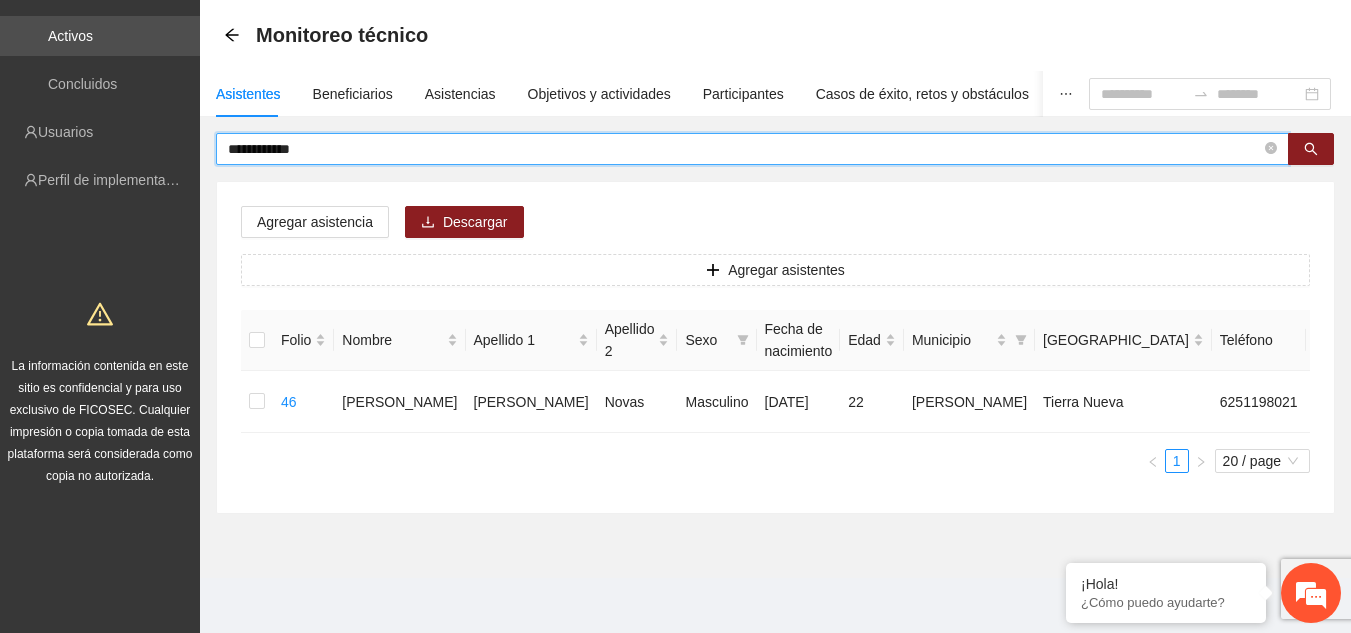 click on "**********" at bounding box center (744, 149) 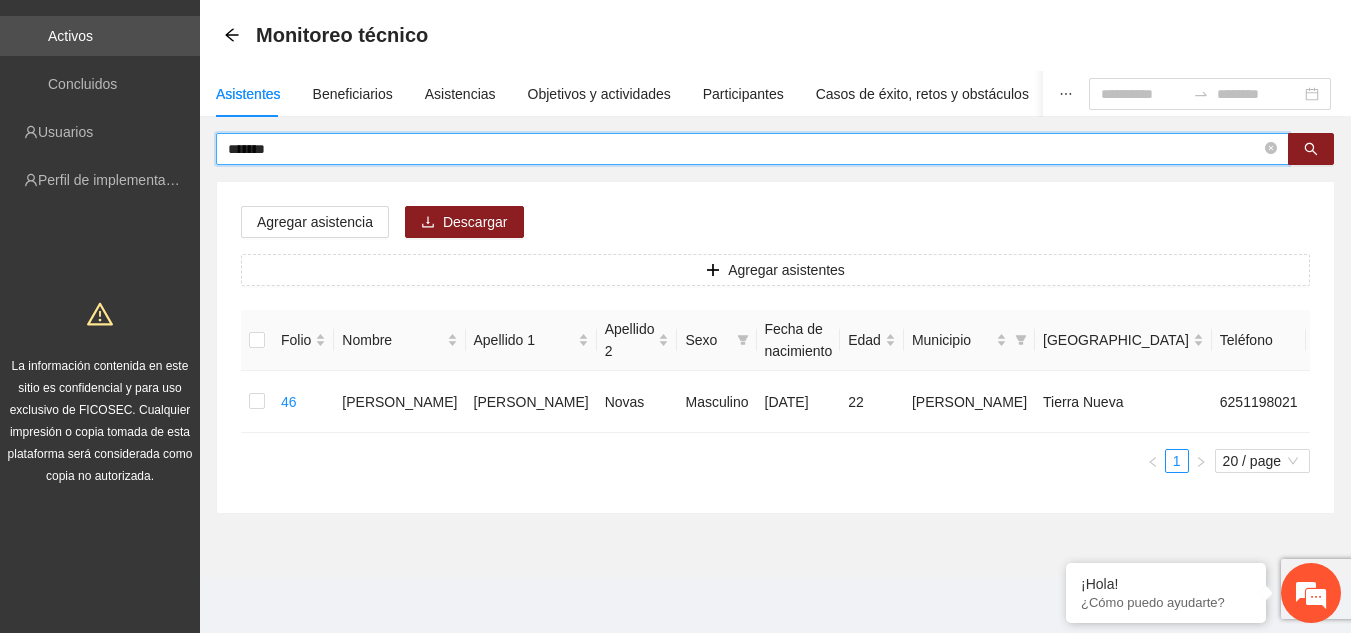 type on "*******" 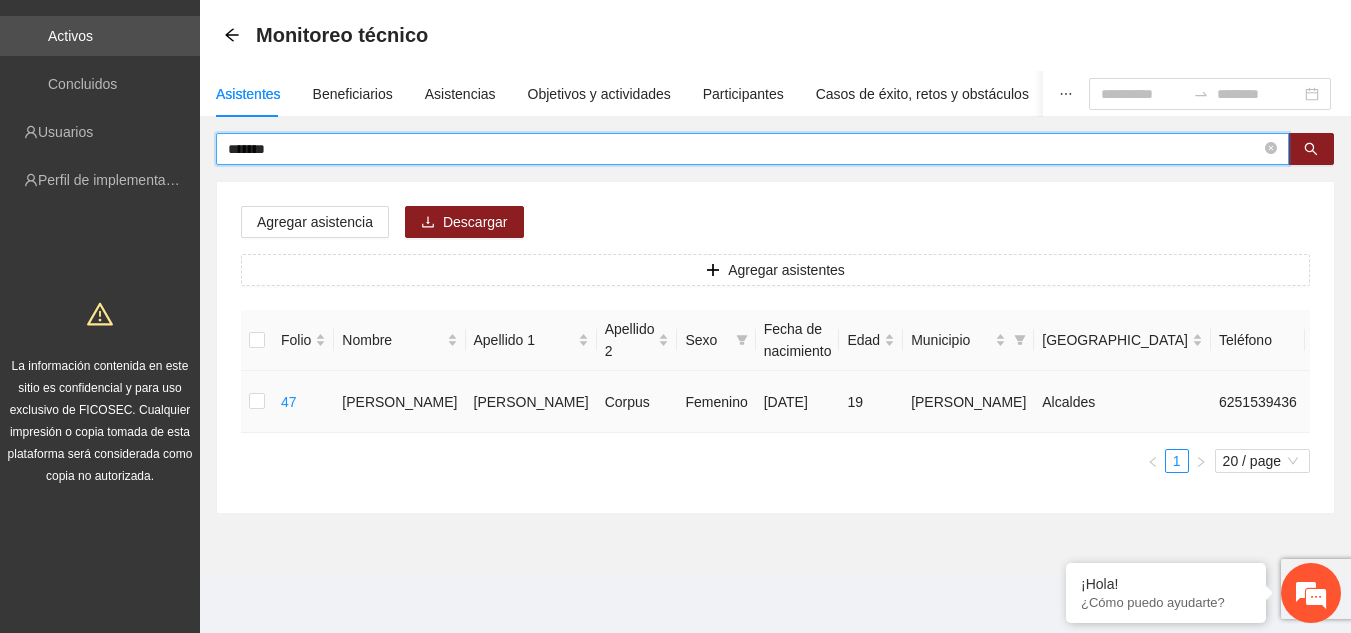 click 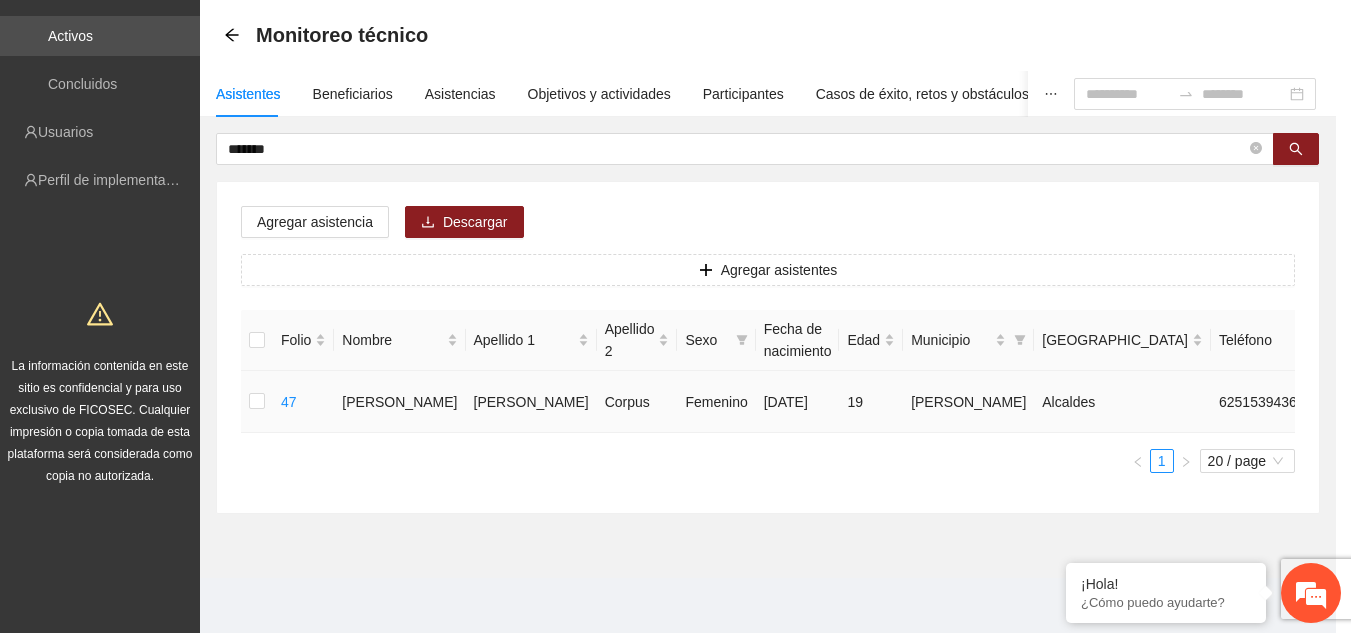 type on "**********" 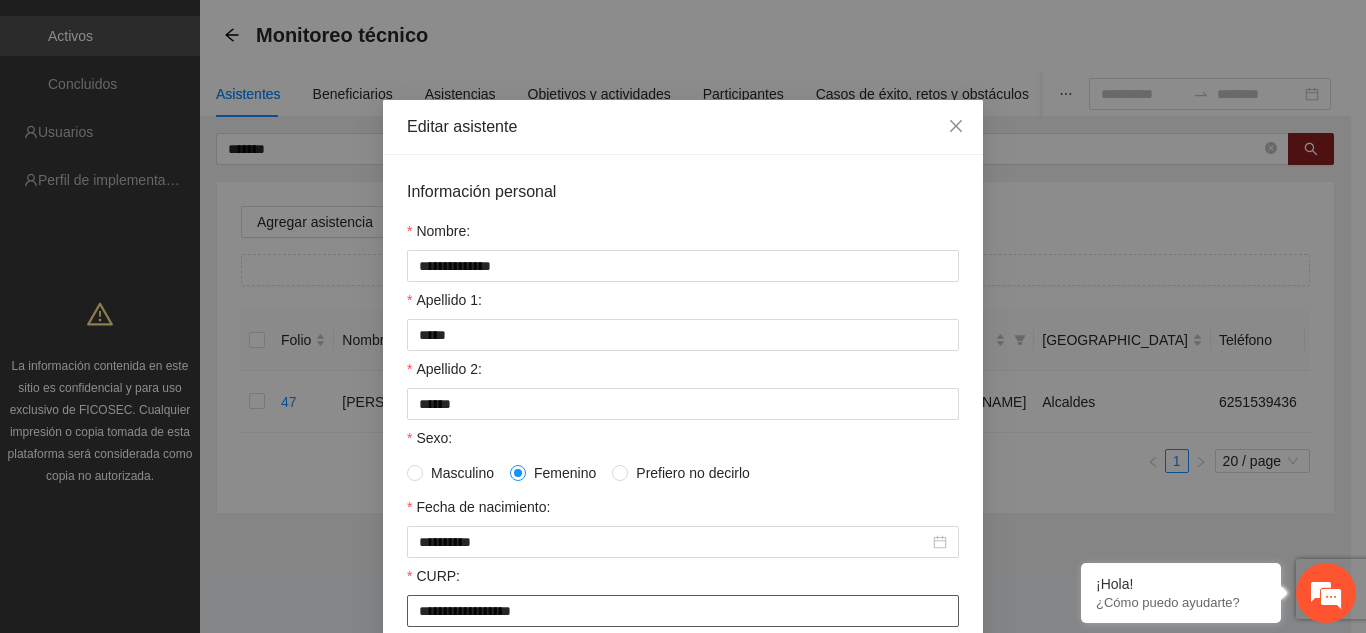 click on "**********" at bounding box center (683, 611) 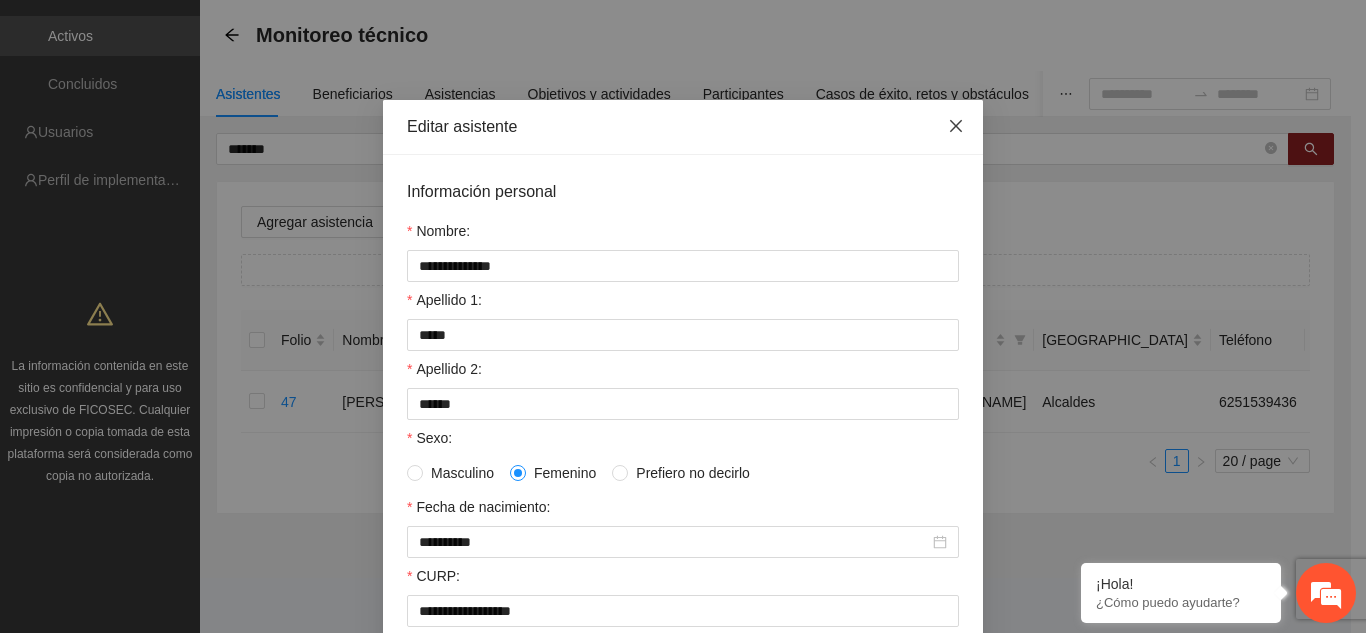 click at bounding box center (956, 127) 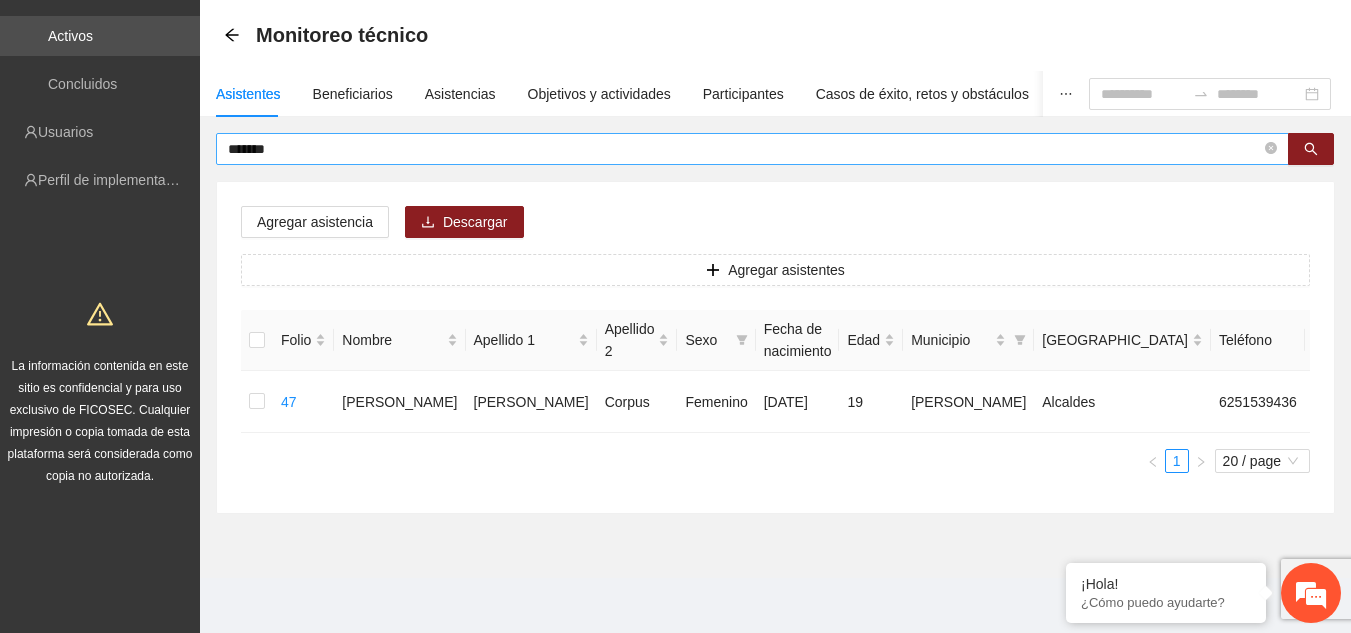 click on "*******" at bounding box center [744, 149] 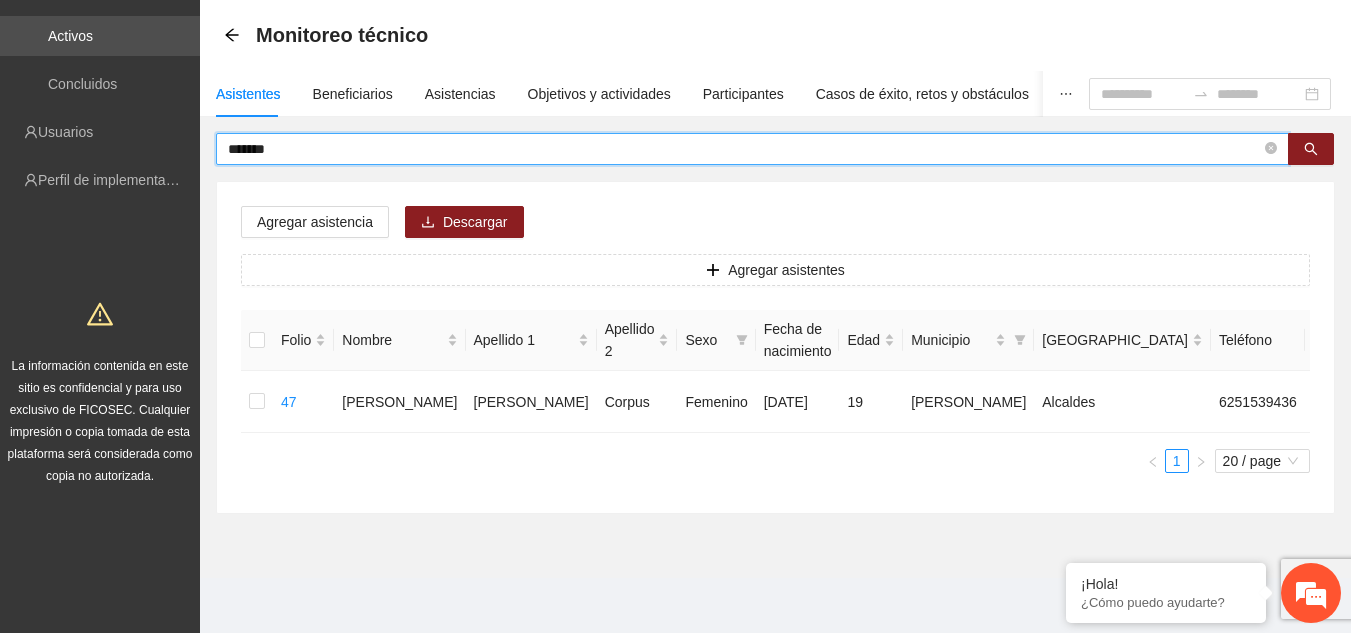 click on "*******" at bounding box center [744, 149] 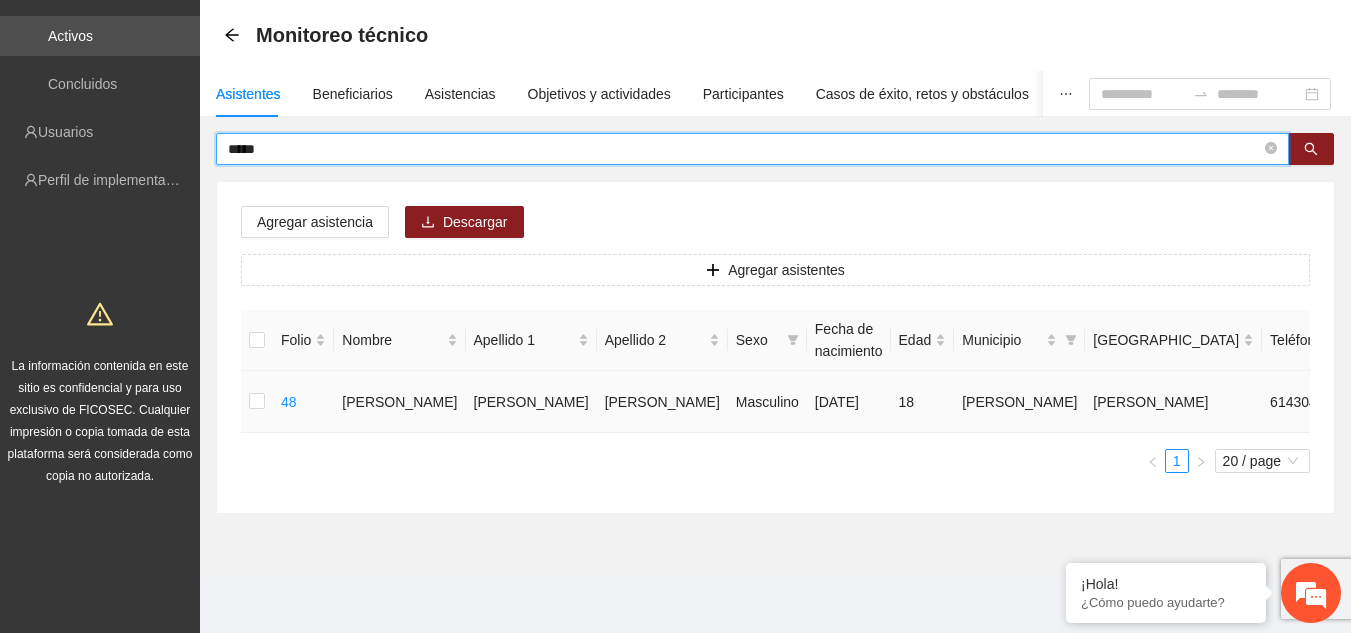 click 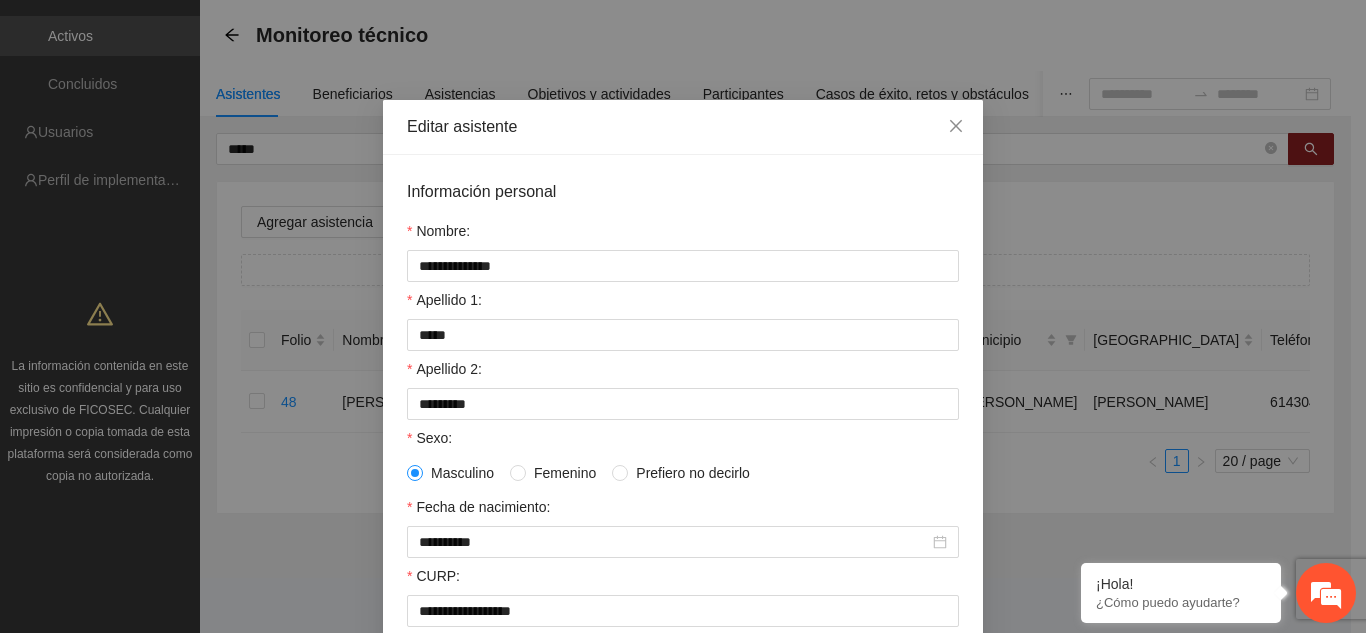 scroll, scrollTop: 222, scrollLeft: 0, axis: vertical 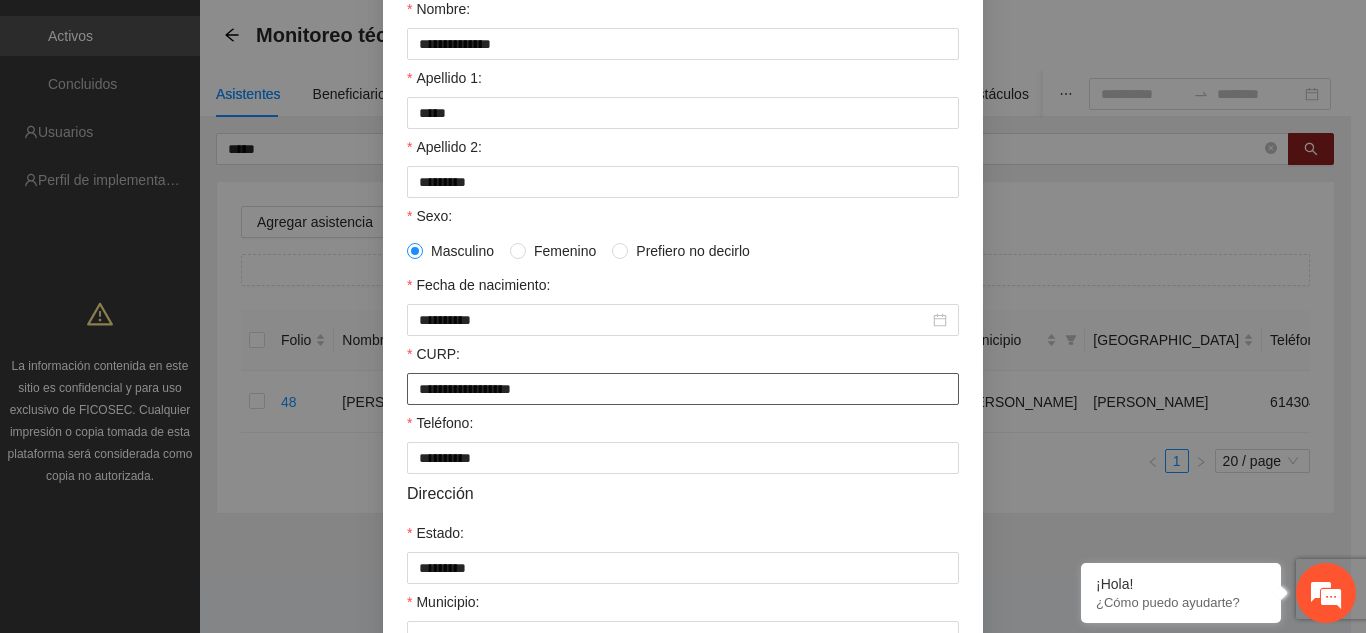 click on "**********" at bounding box center [683, 389] 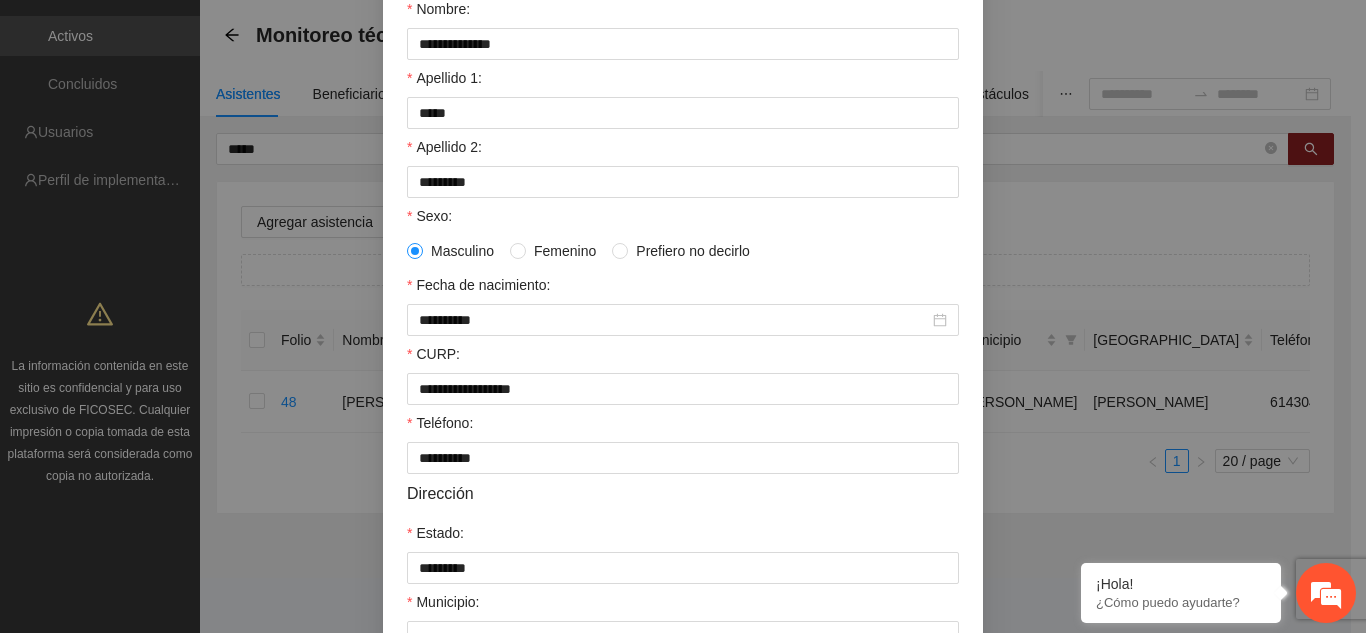 scroll, scrollTop: 0, scrollLeft: 0, axis: both 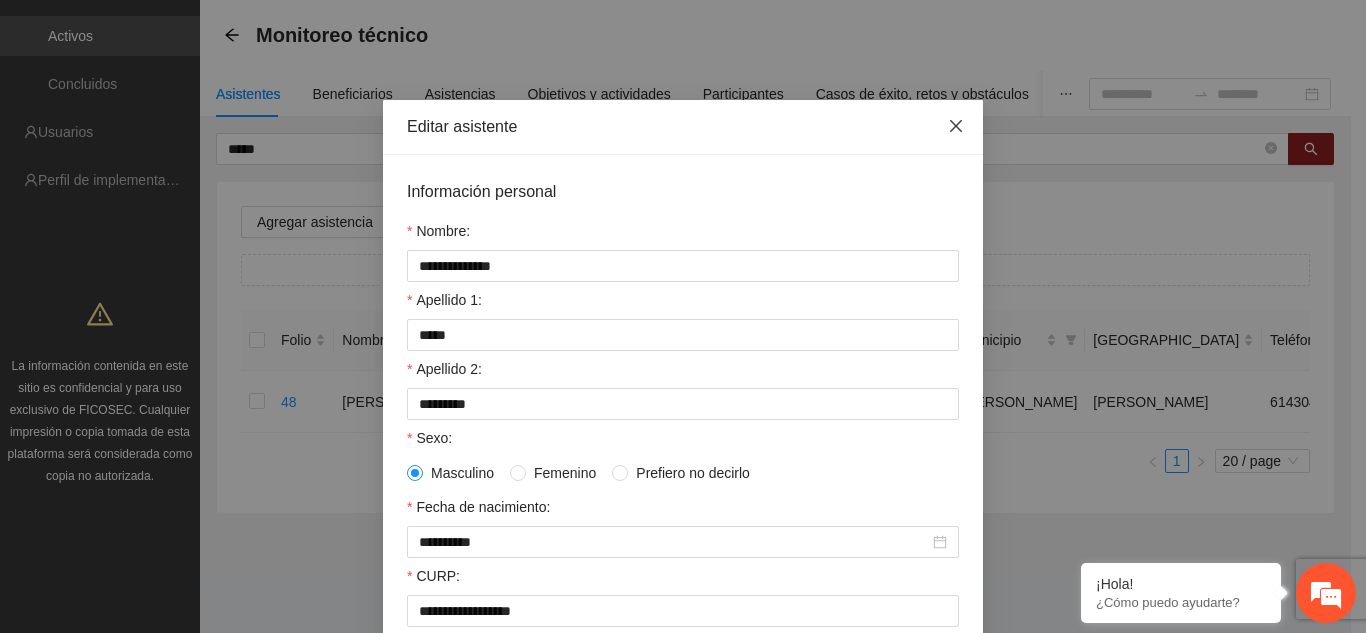 click 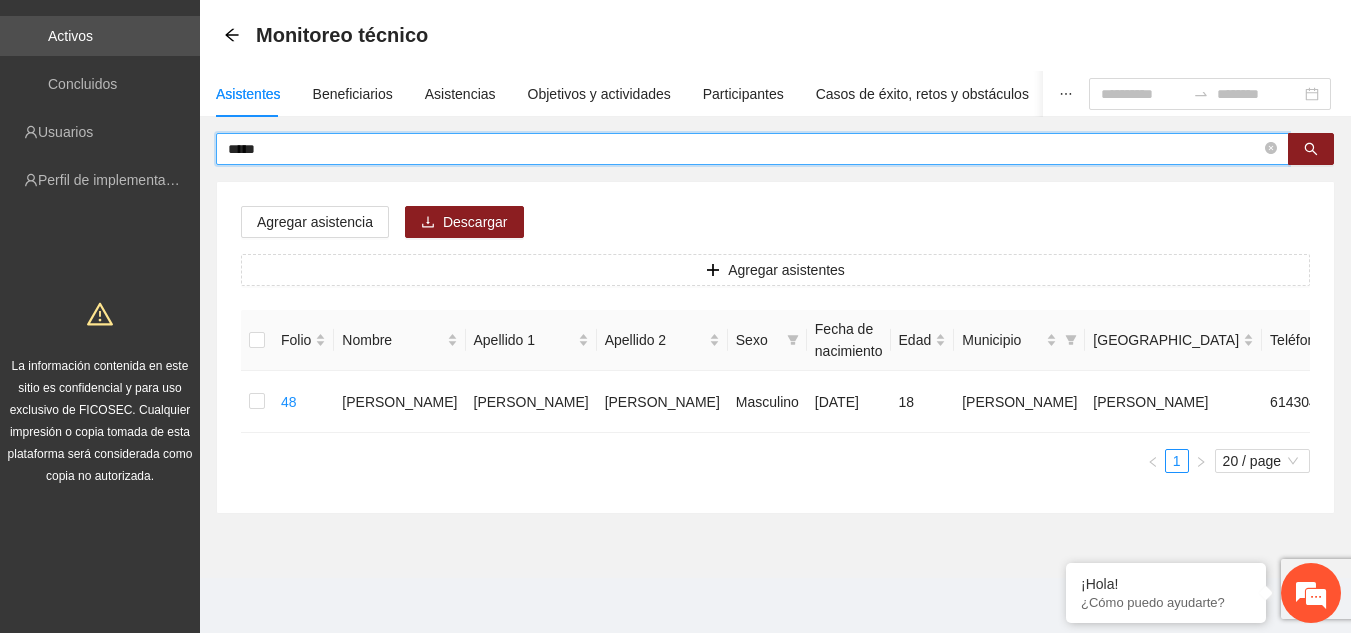 click on "*****" at bounding box center (744, 149) 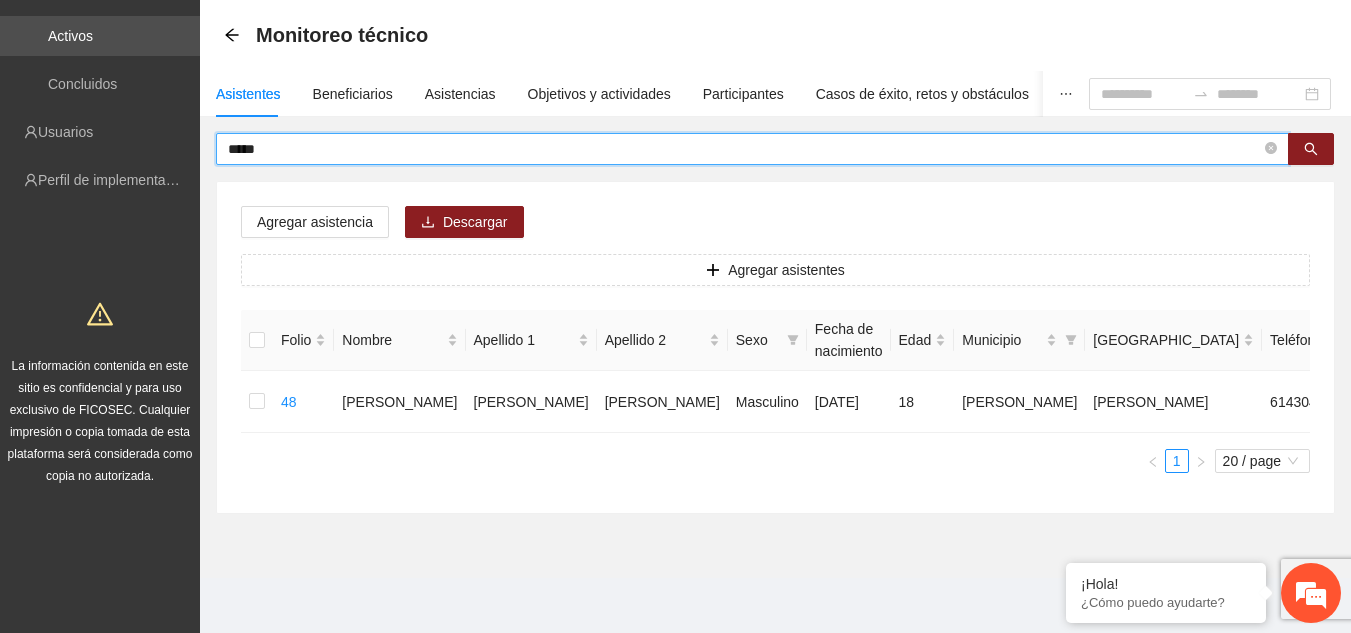 drag, startPoint x: 860, startPoint y: 142, endPoint x: 777, endPoint y: 151, distance: 83.48653 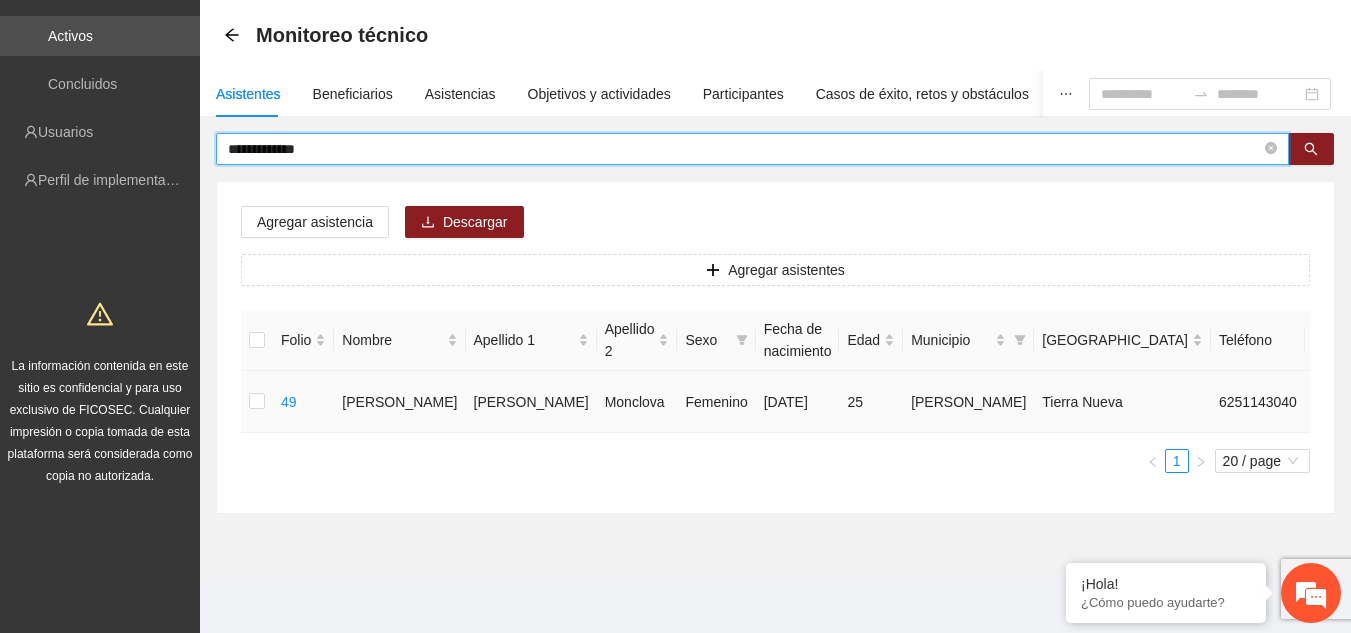 click 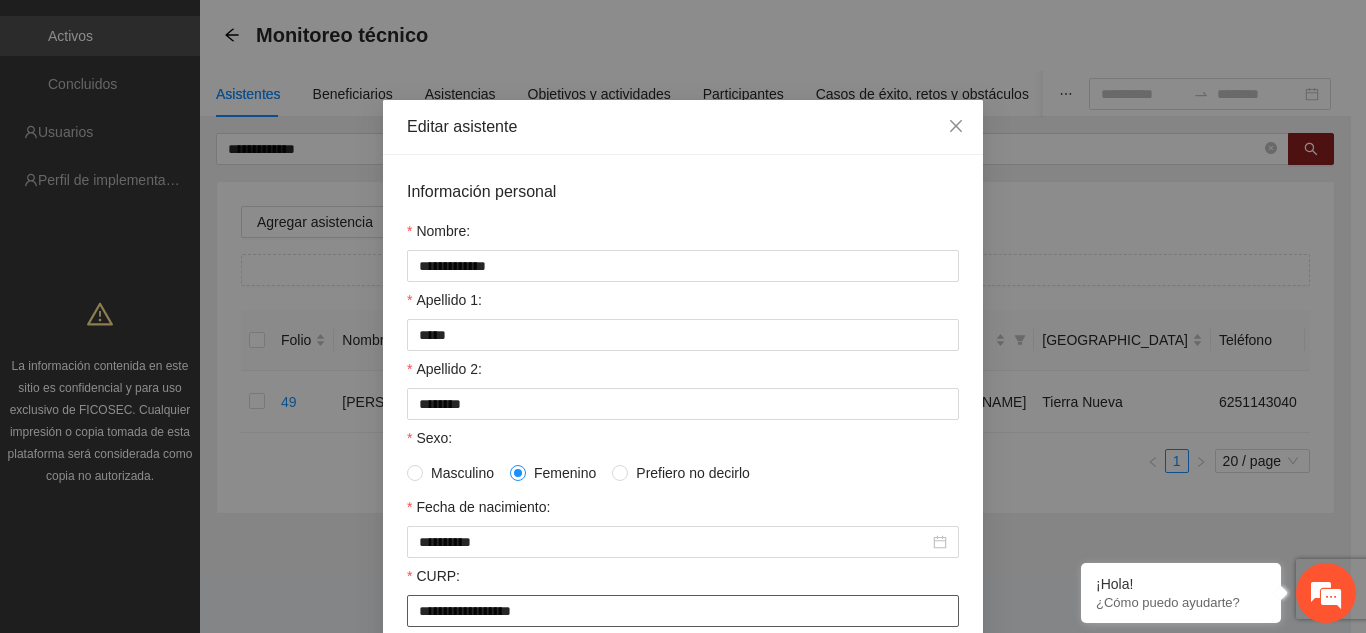 click on "**********" at bounding box center [683, 611] 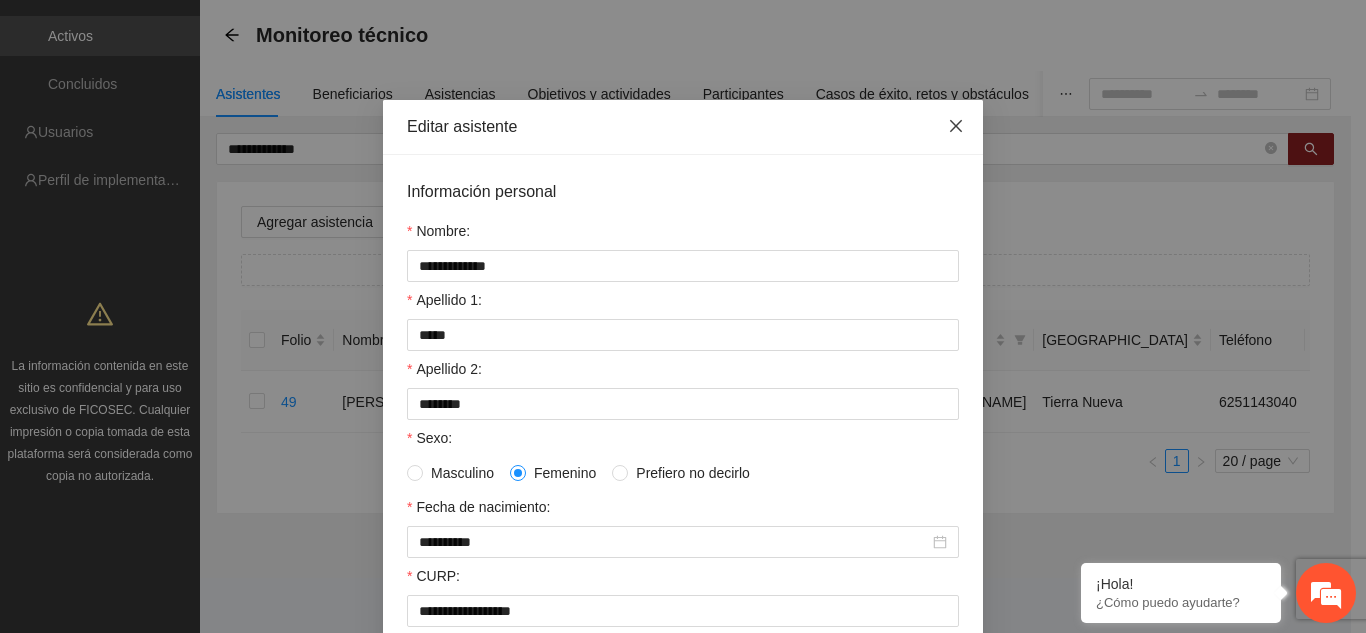 click 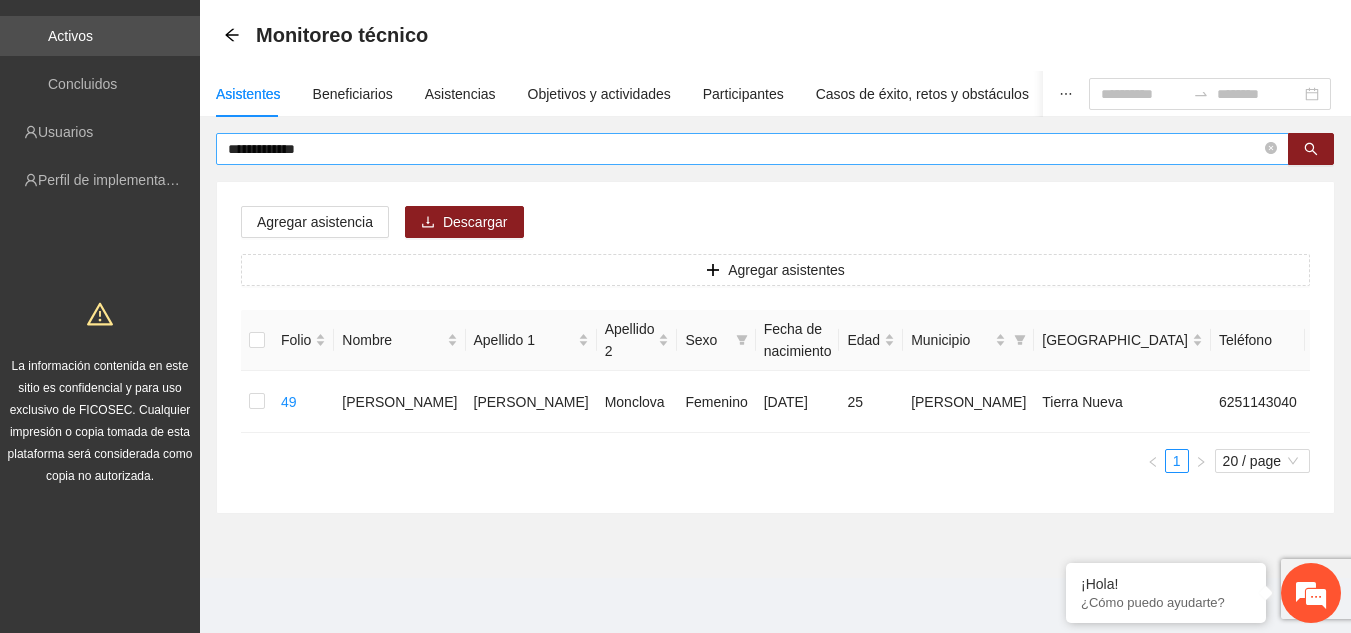 click on "**********" at bounding box center [744, 149] 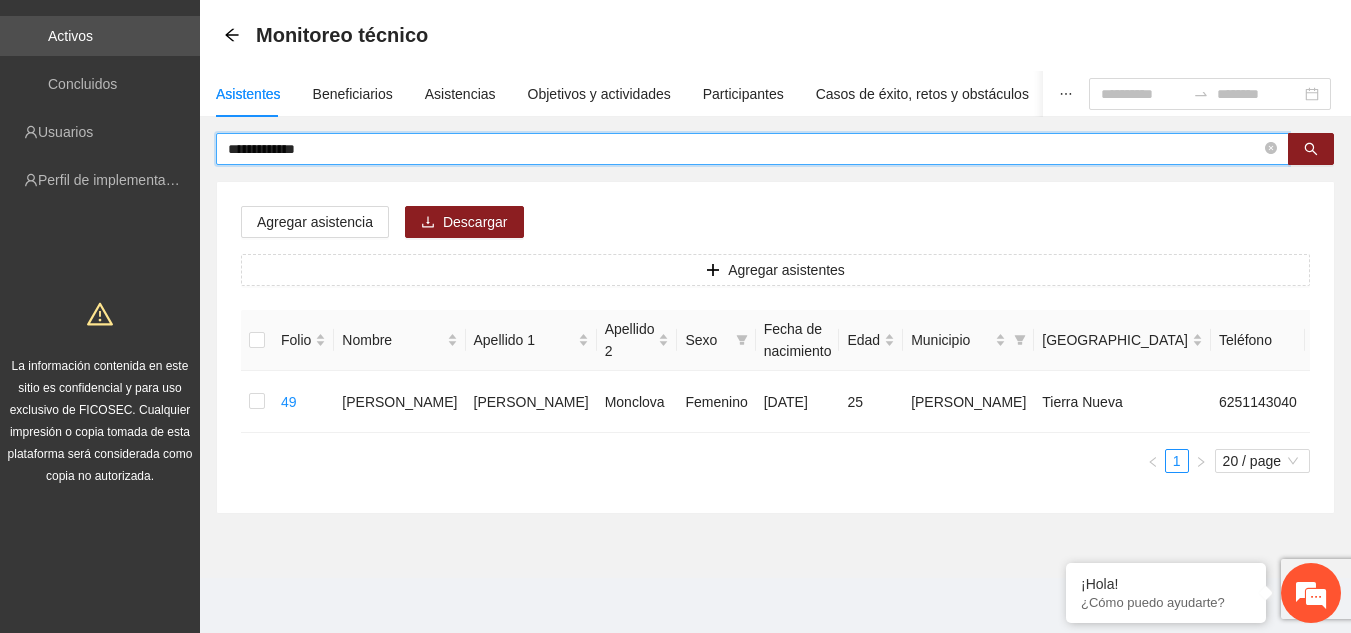 click on "**********" at bounding box center [744, 149] 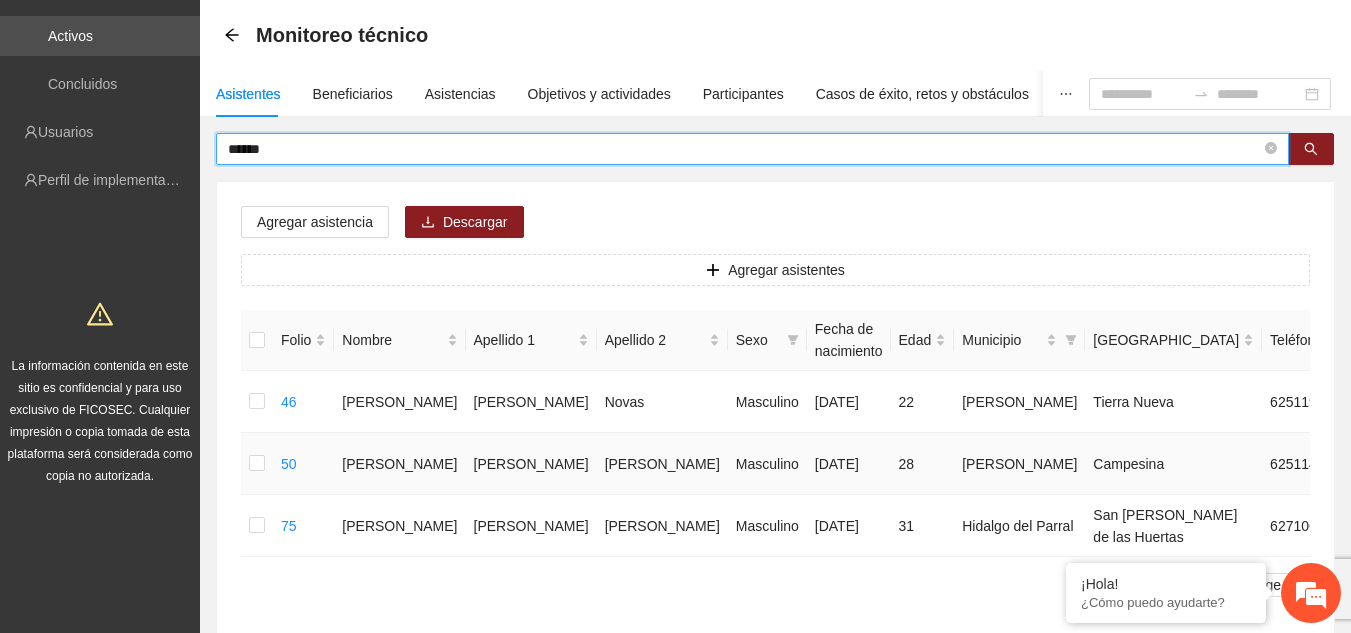 click at bounding box center (1453, 464) 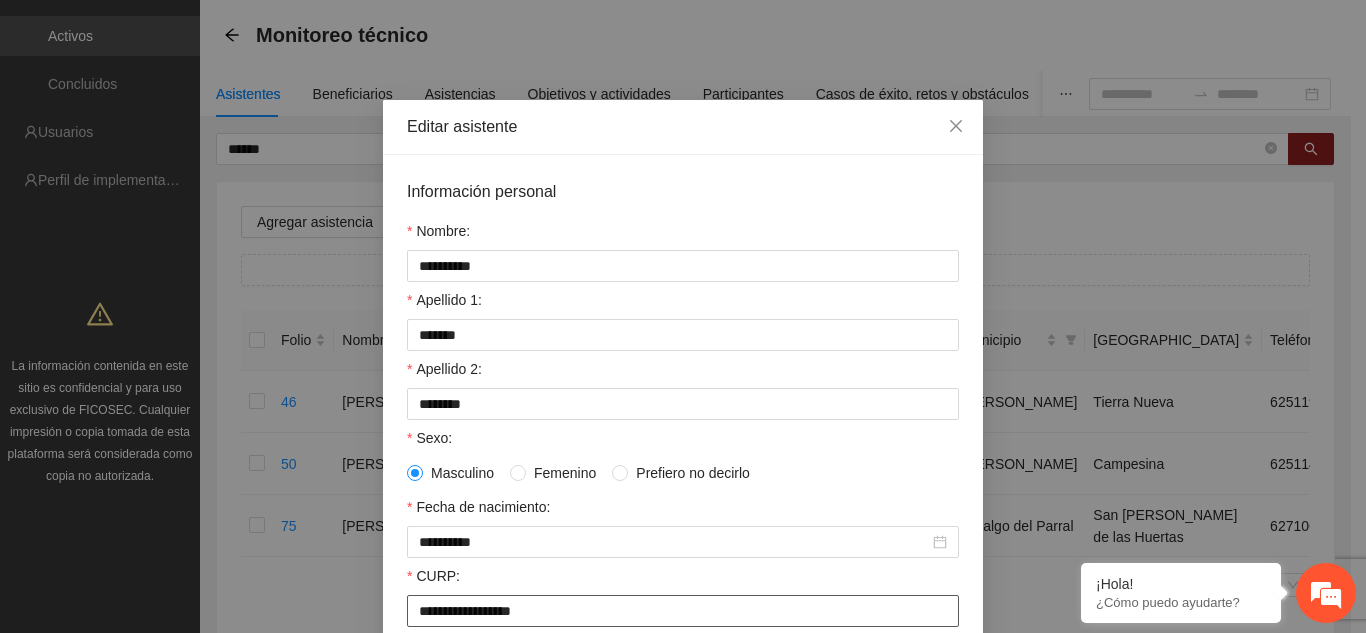 click on "**********" at bounding box center [683, 611] 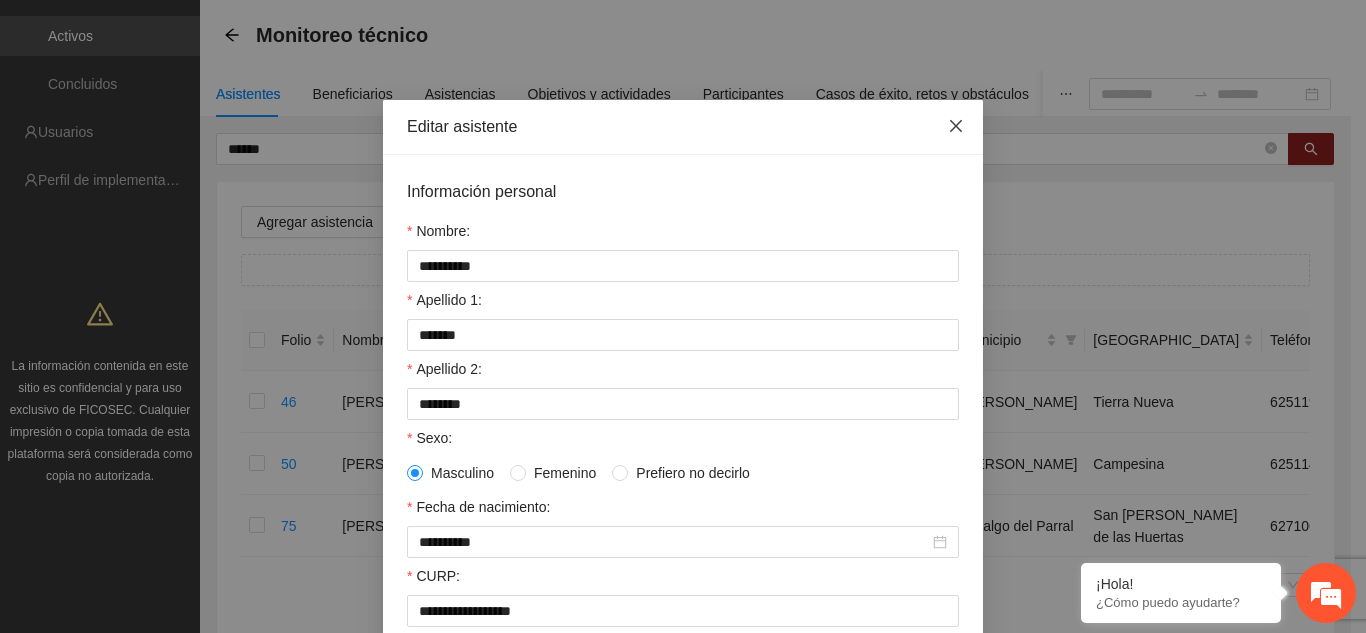 click 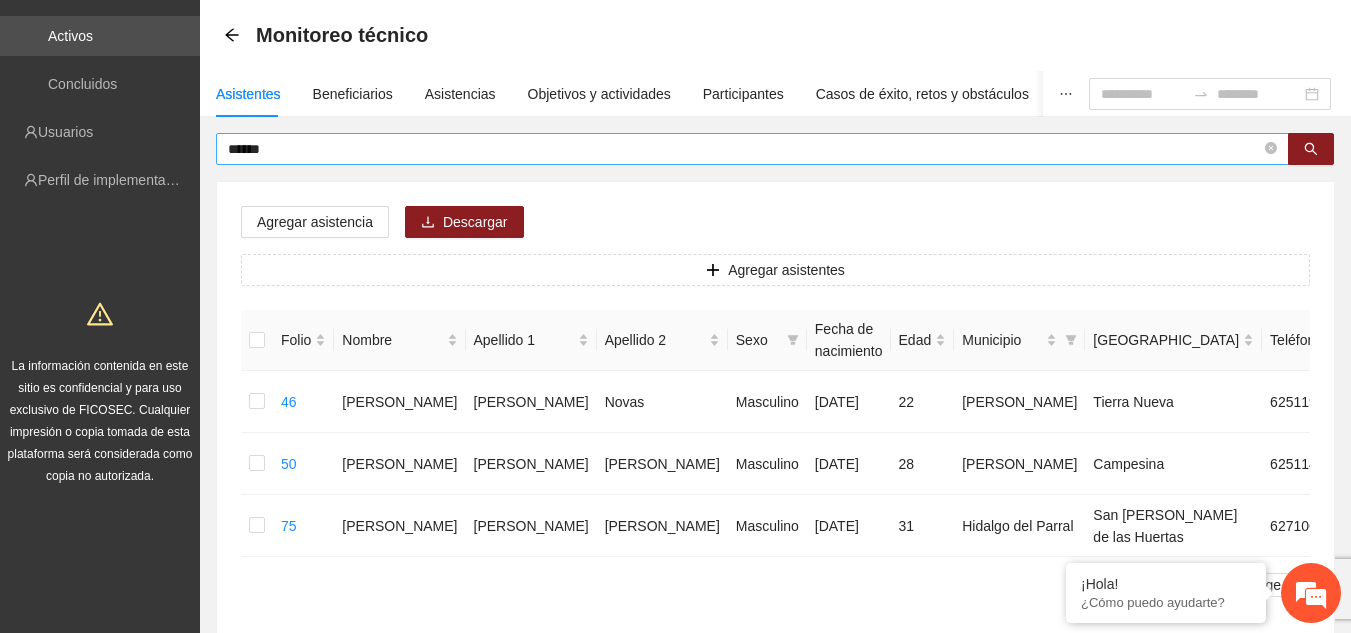 click on "*****" at bounding box center (744, 149) 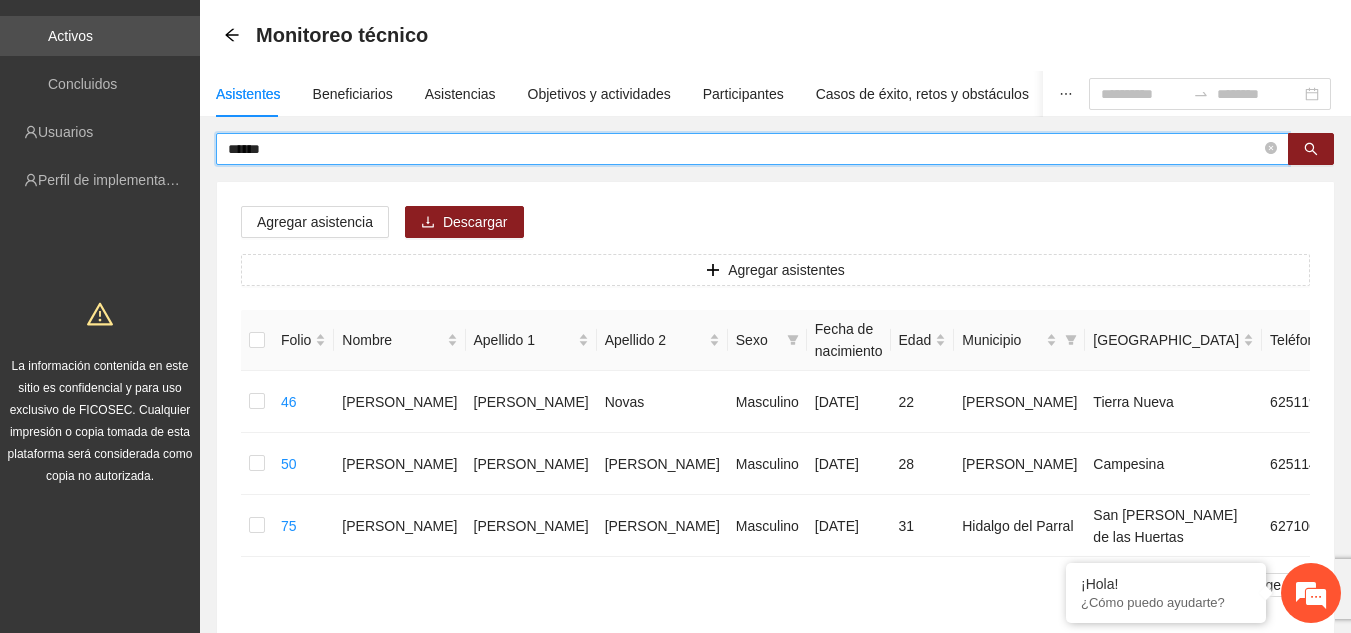 click on "*****" at bounding box center (744, 149) 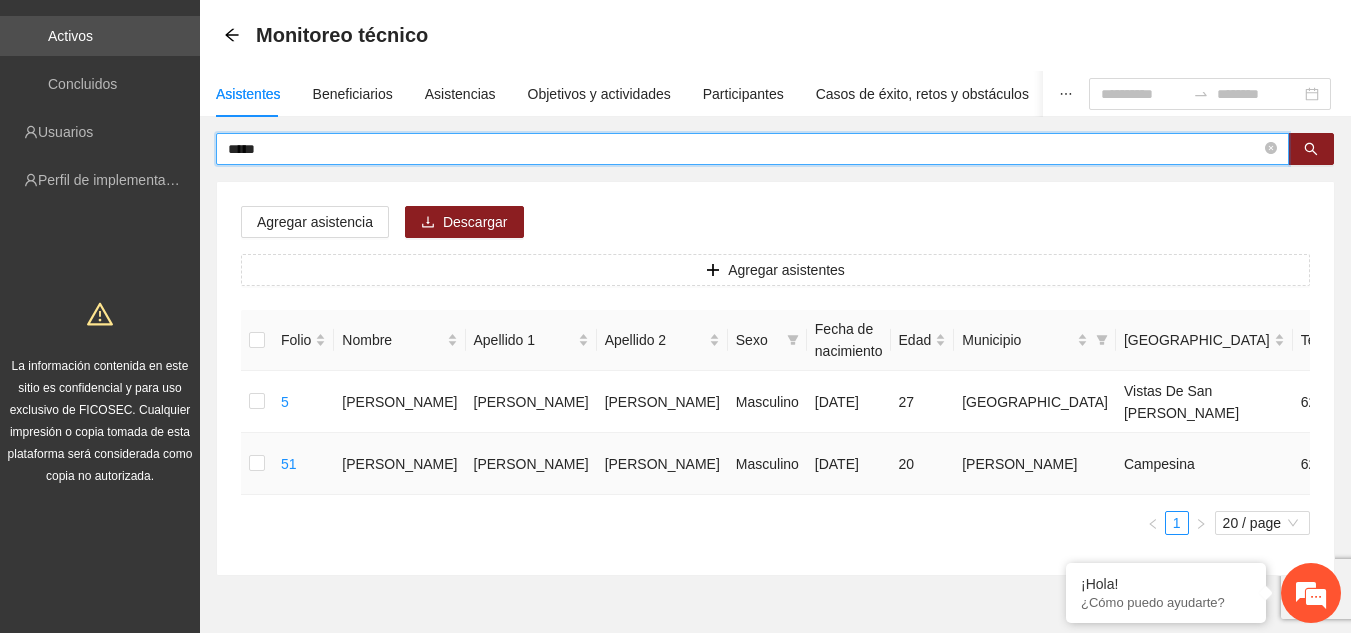 click at bounding box center [1483, 464] 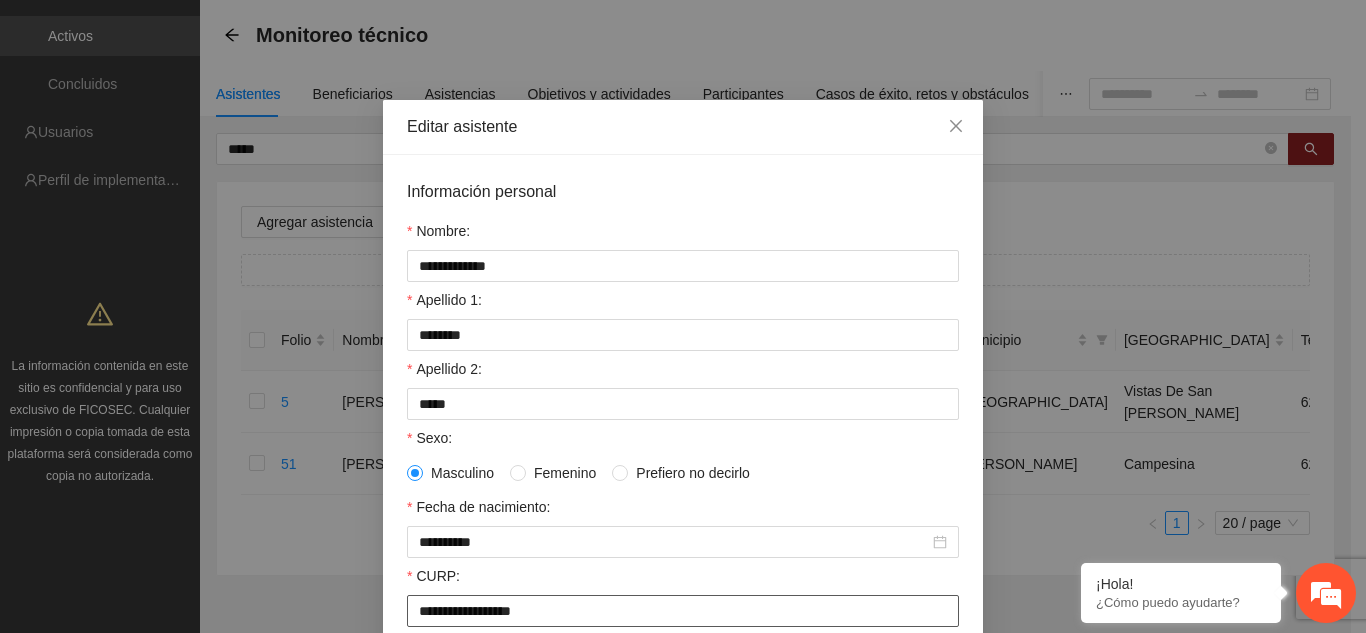 click on "**********" at bounding box center (683, 611) 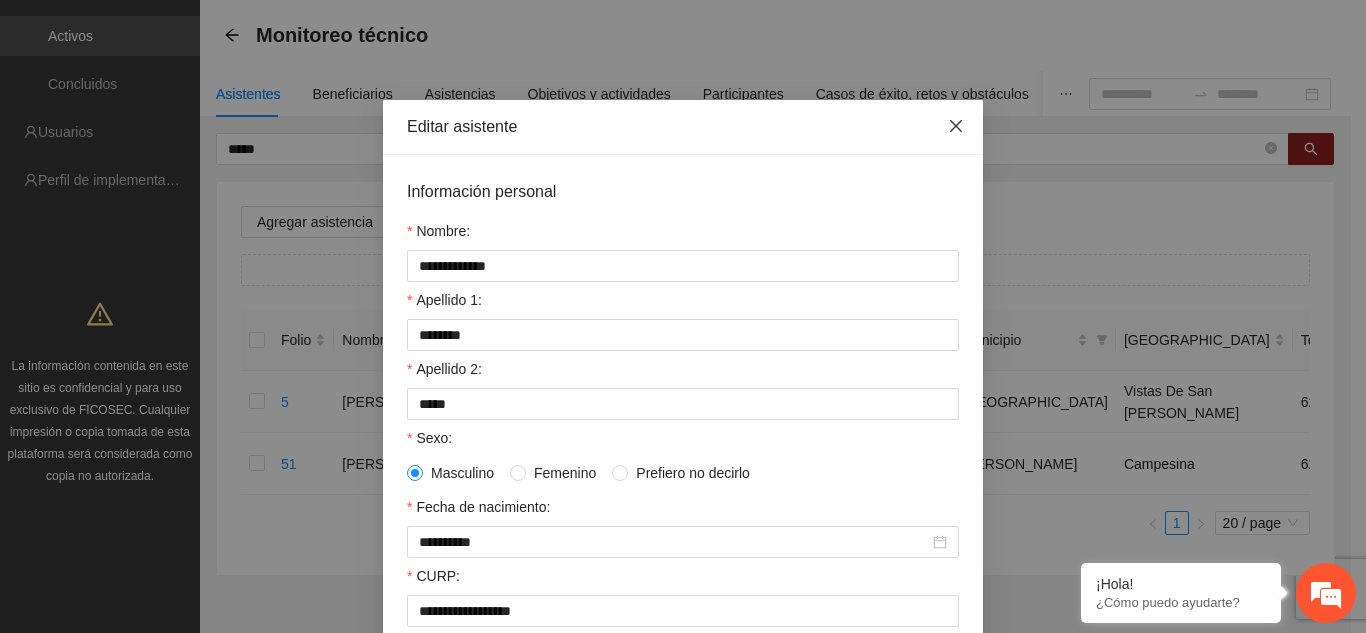 click at bounding box center [956, 127] 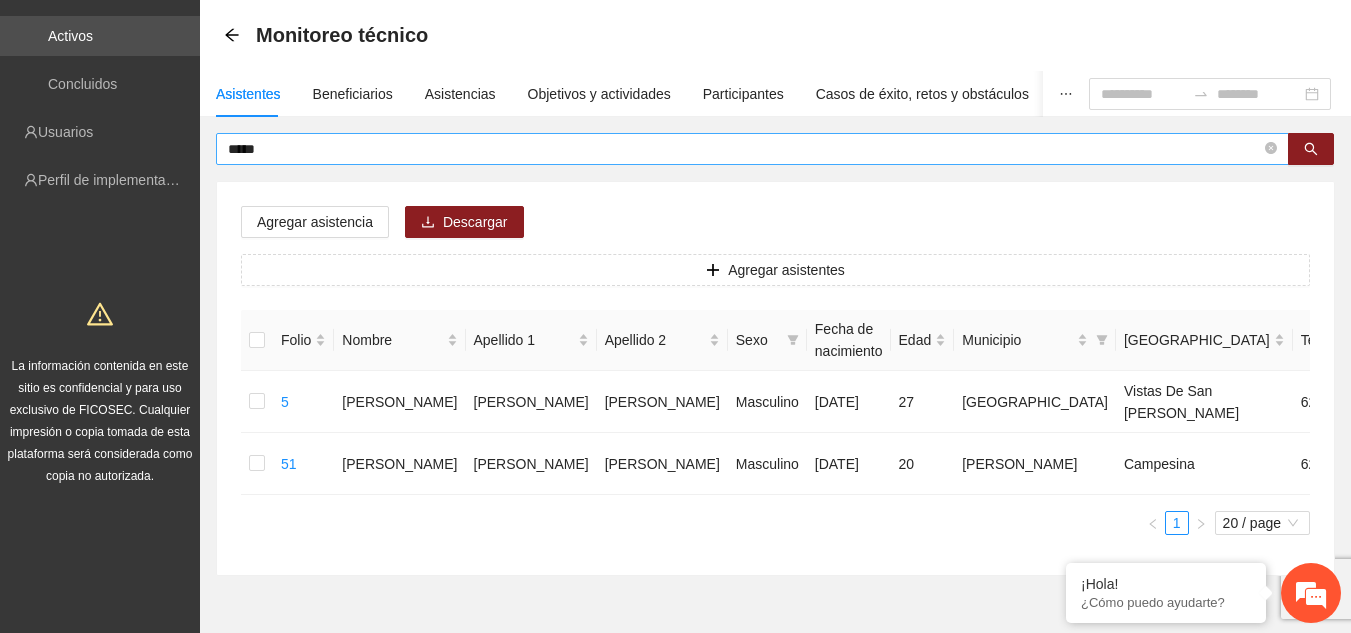 click on "*****" at bounding box center [744, 149] 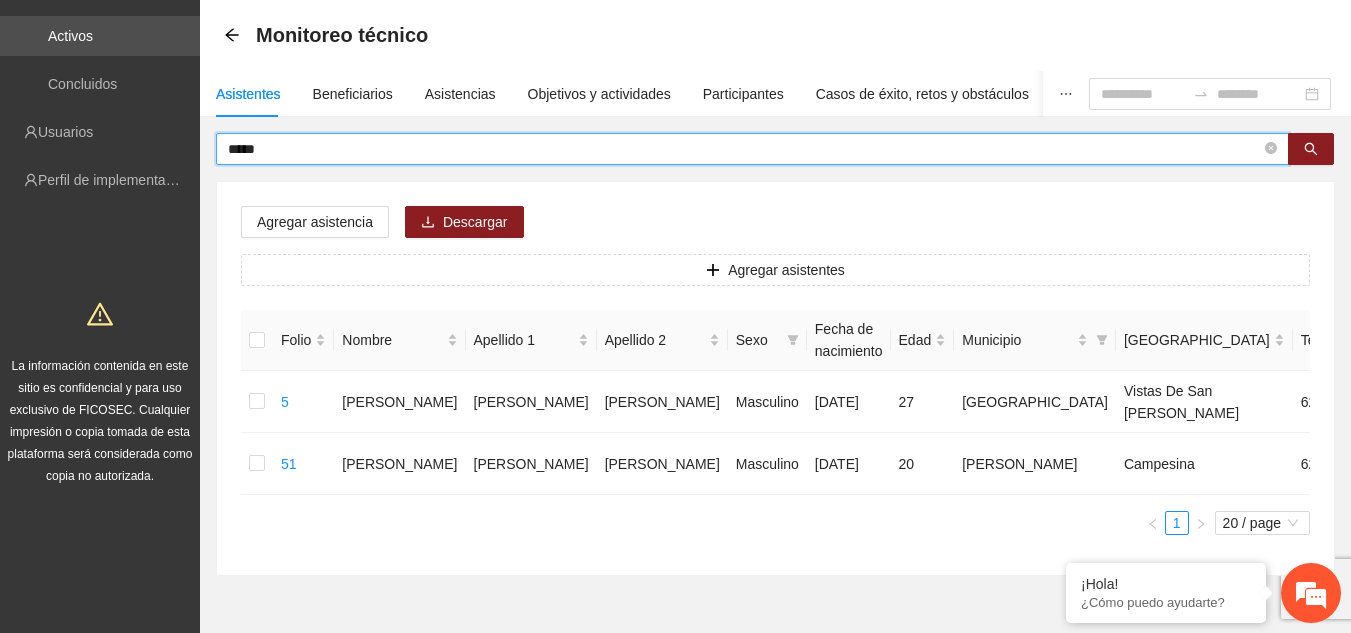 click on "*****" at bounding box center (744, 149) 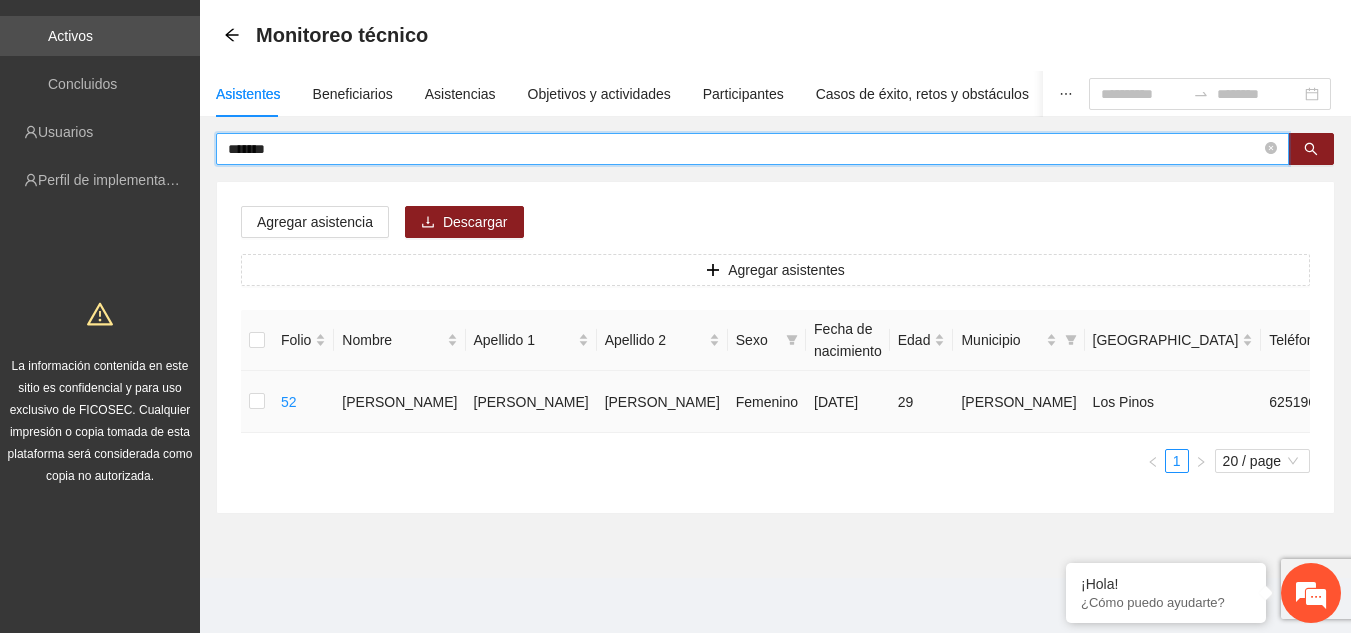 click 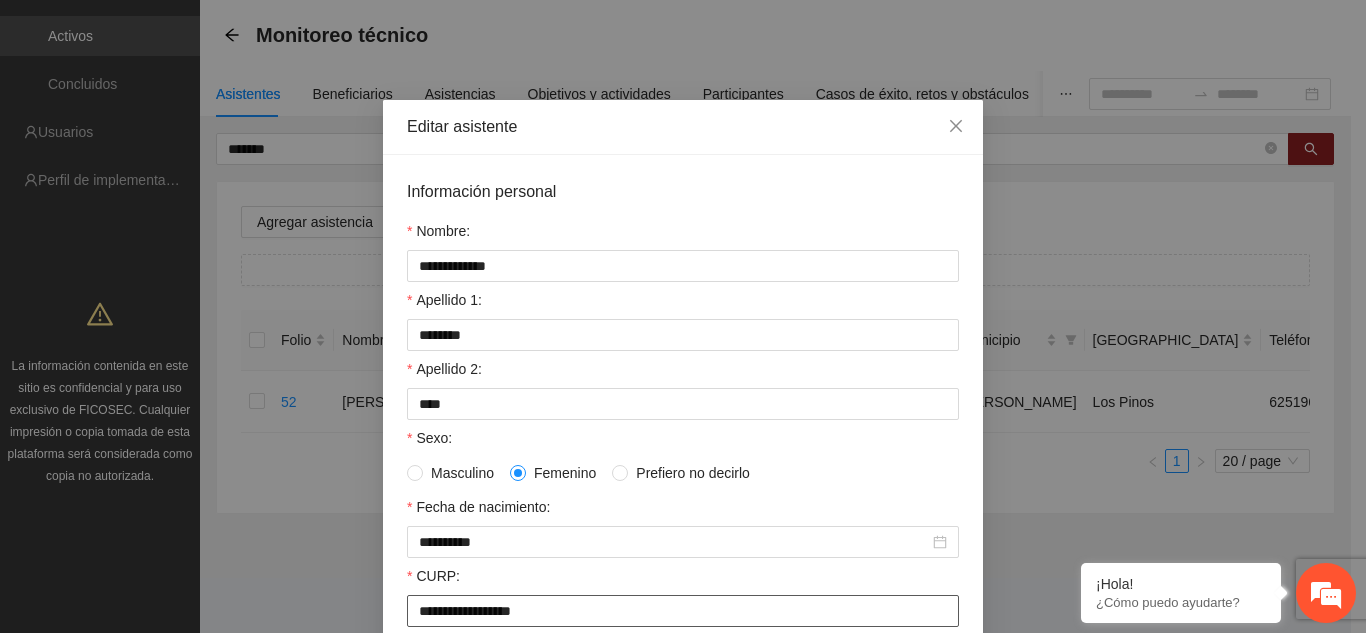 click on "**********" at bounding box center [683, 611] 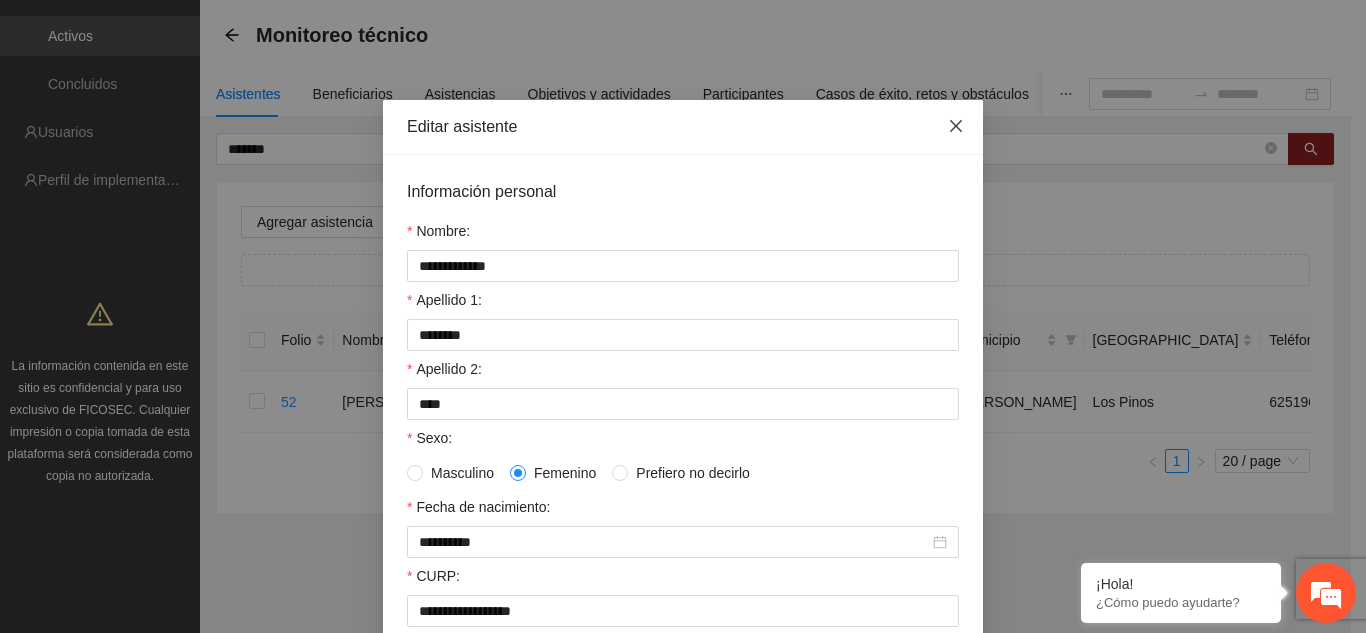 click 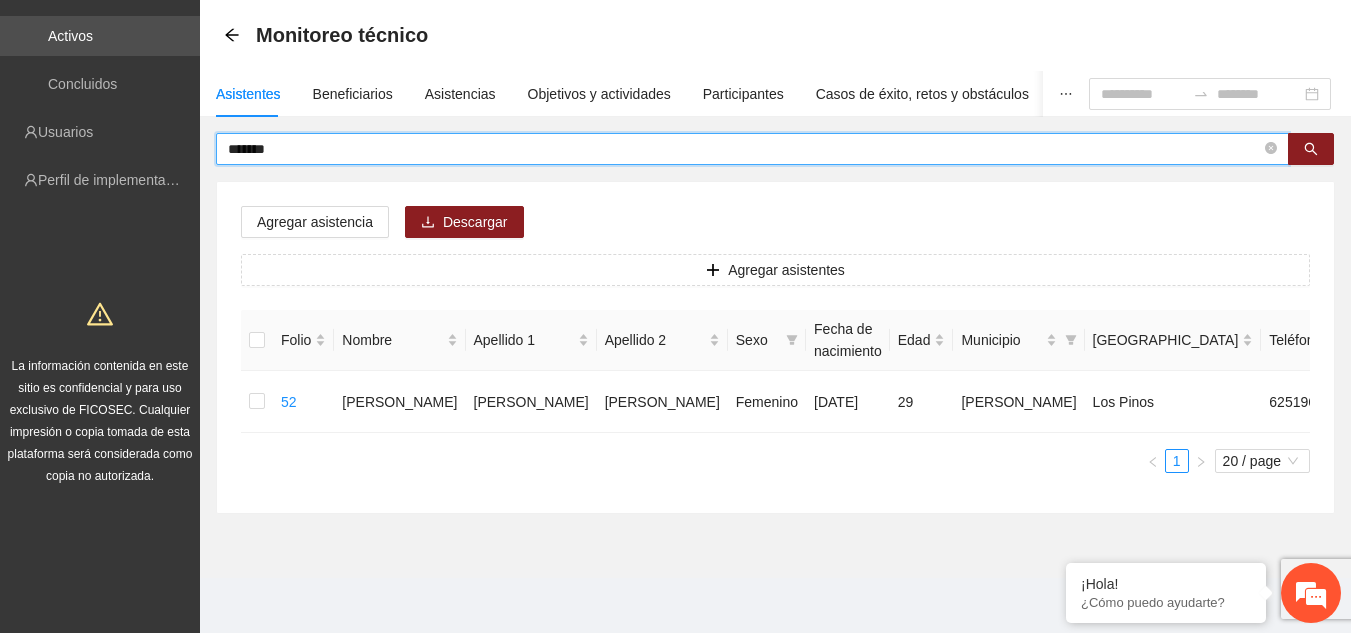 click on "*******" at bounding box center (744, 149) 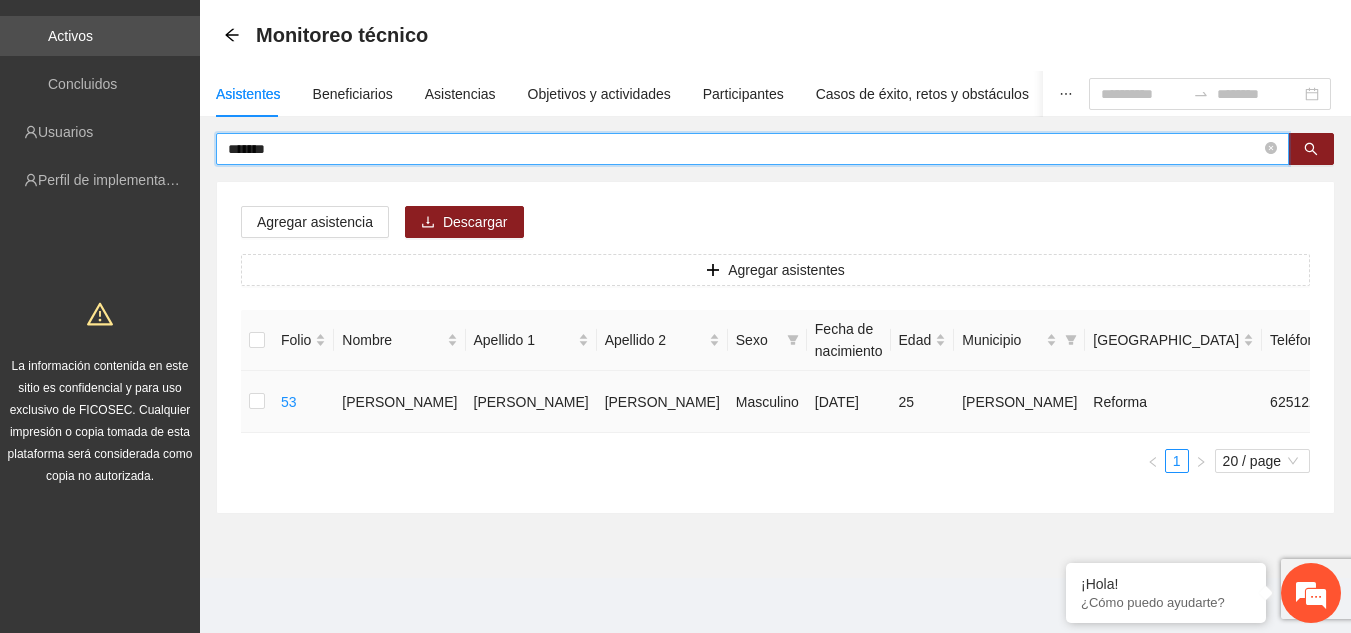 click at bounding box center (1453, 402) 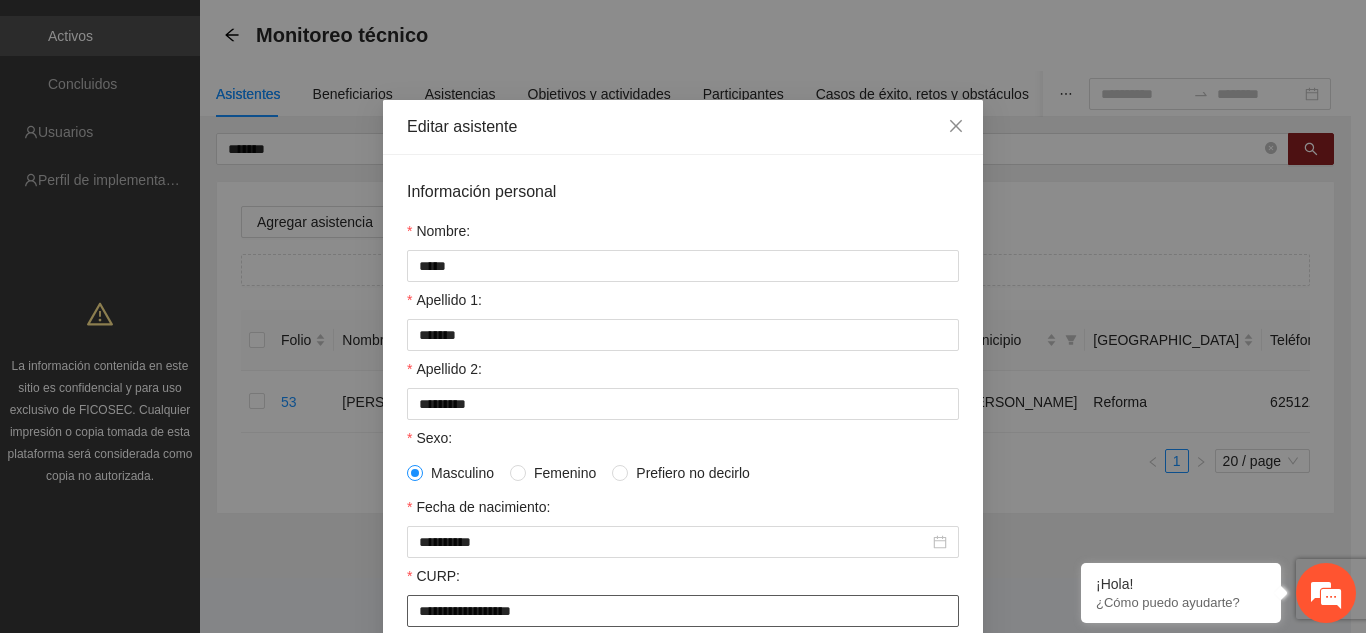 click on "**********" at bounding box center [683, 611] 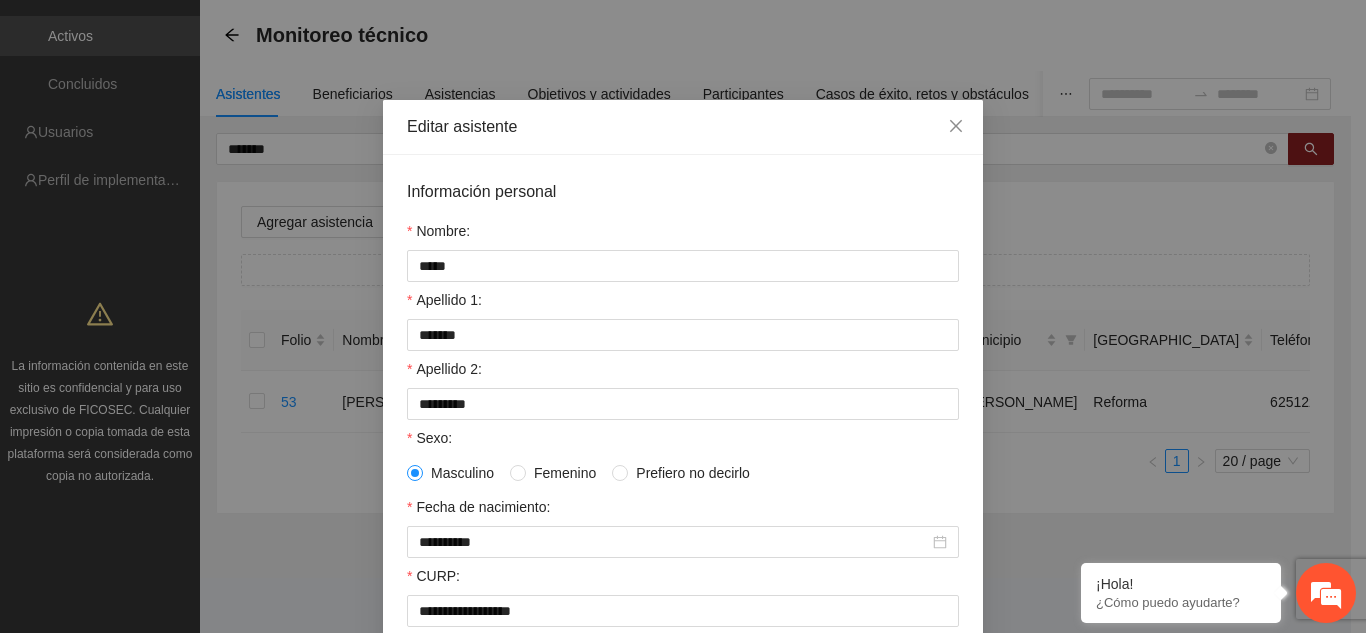 click on "CURP:" at bounding box center [683, 580] 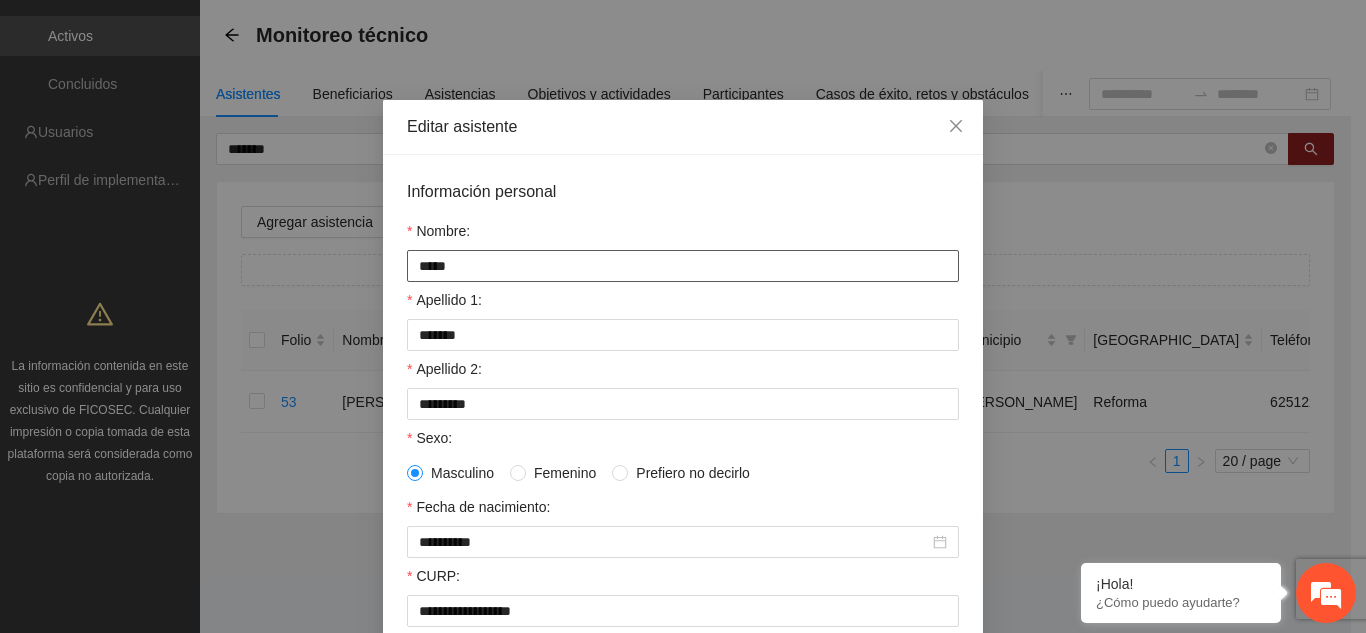 click on "*****" at bounding box center (683, 266) 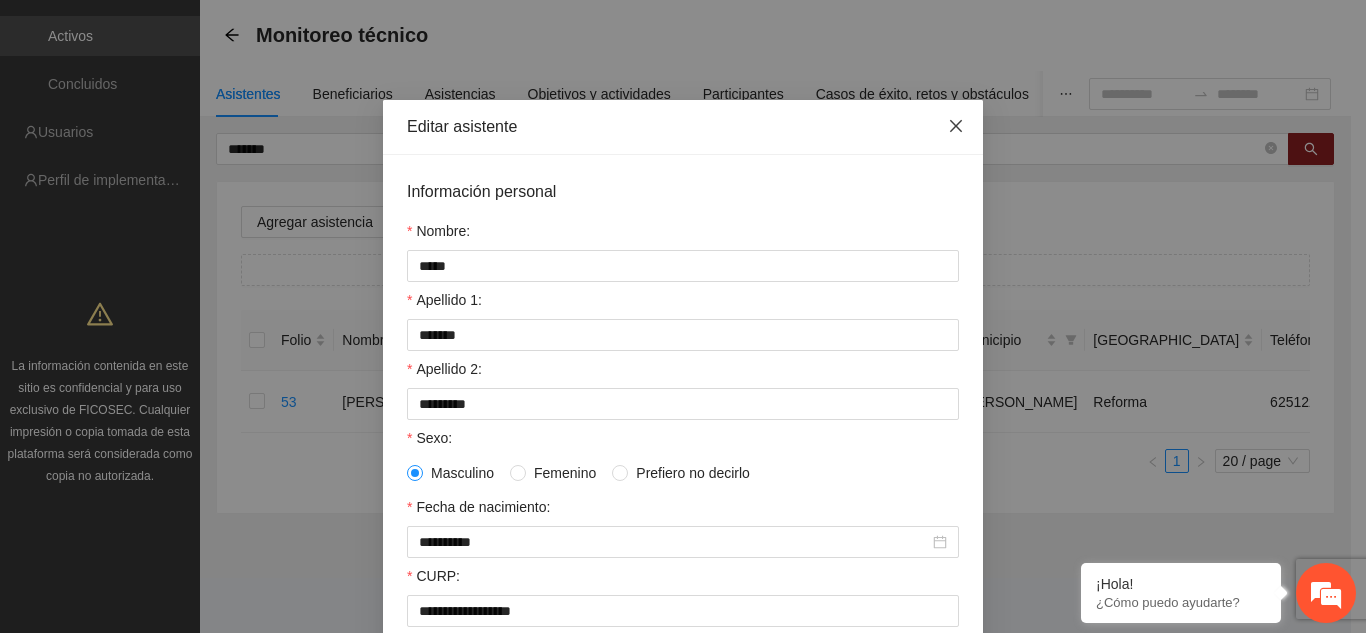 click at bounding box center [956, 127] 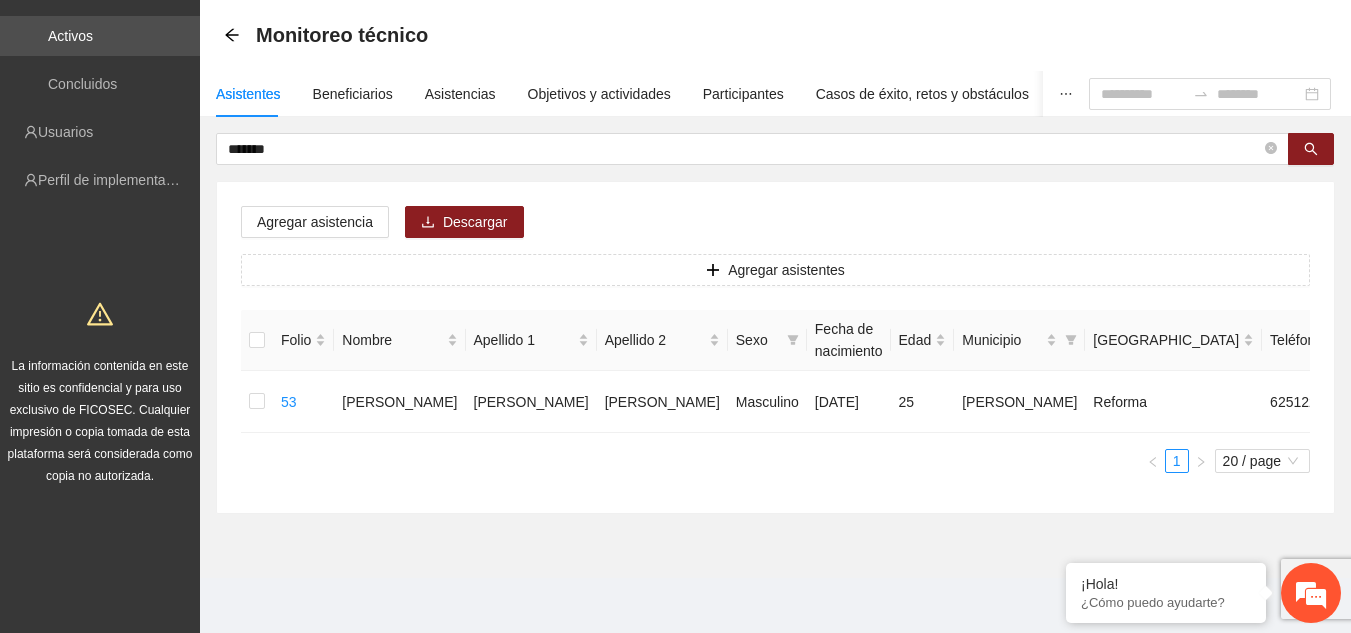 click on "Asistentes Beneficiarios Asistencias Objetivos y actividades Participantes Casos de éxito, retos y obstáculos Cronograma Visita de campo y entregables ******* Agregar asistencia Descargar Agregar asistentes Folio Nombre Apellido 1 Apellido 2 Sexo Fecha de nacimiento Edad Municipio Colonia Teléfono Actividad                           53 [PERSON_NAME] Masculino [DATE] 25 [PERSON_NAME] Reforma 6251223774 U P +11 1 20 / page" at bounding box center [775, 292] 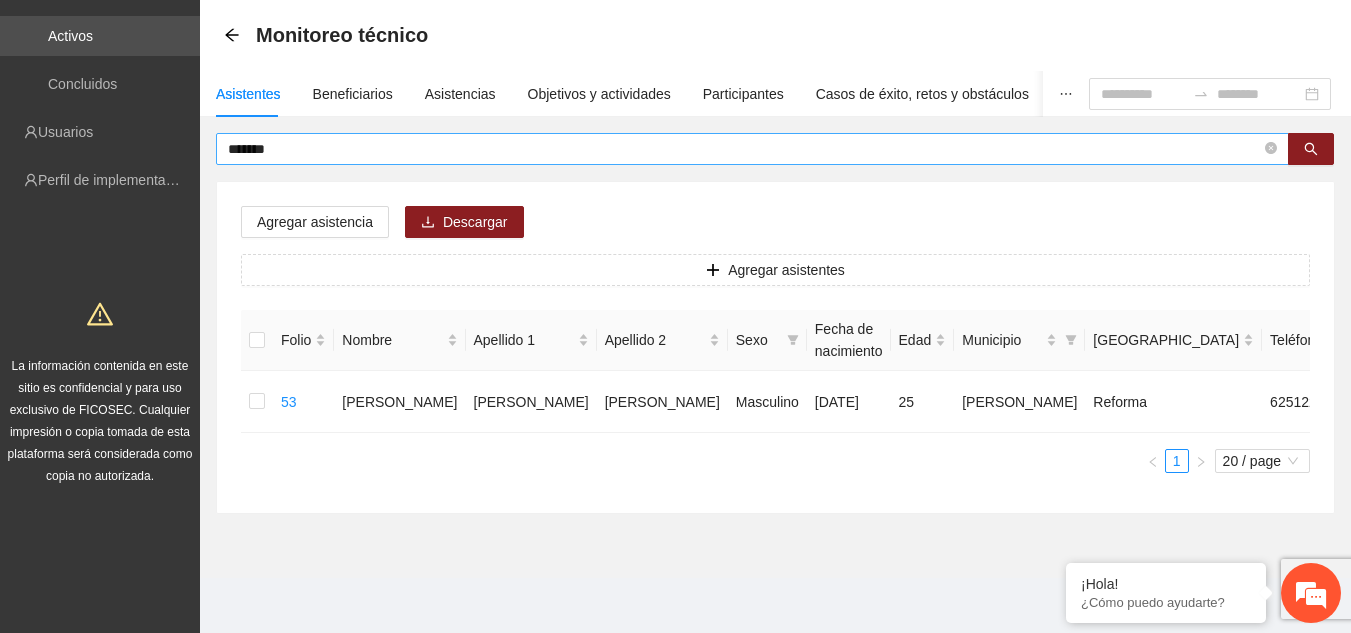 click on "*******" at bounding box center [744, 149] 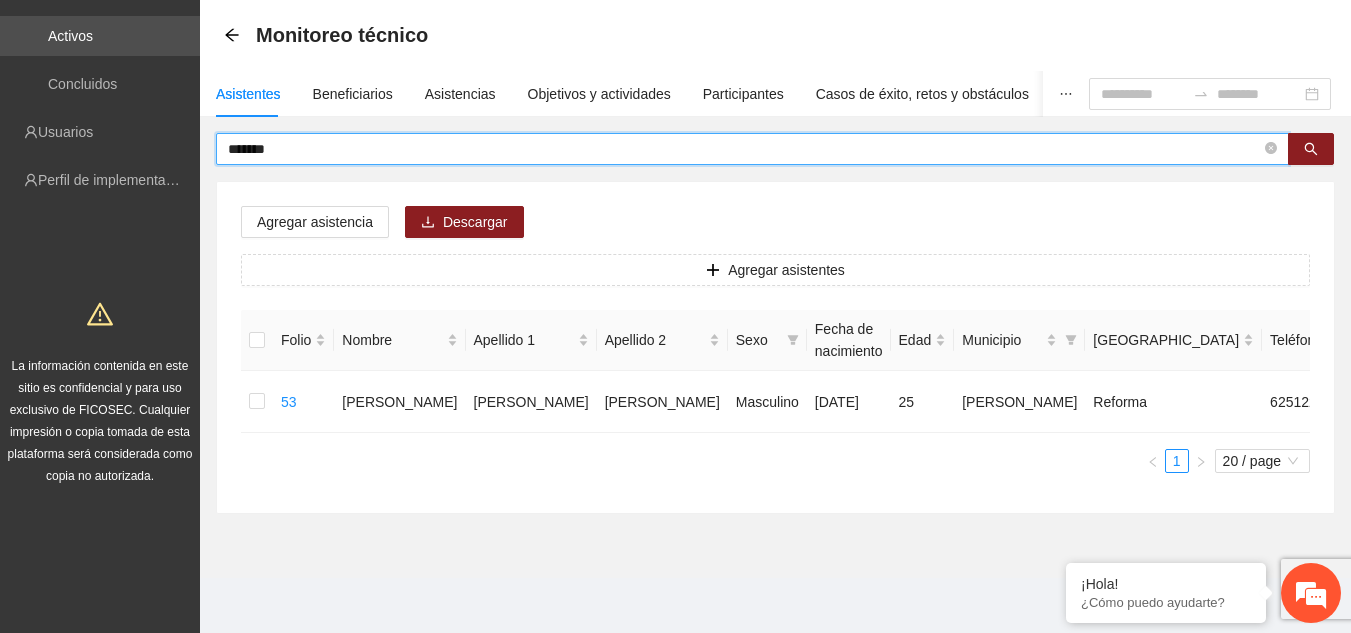 click on "*******" at bounding box center (744, 149) 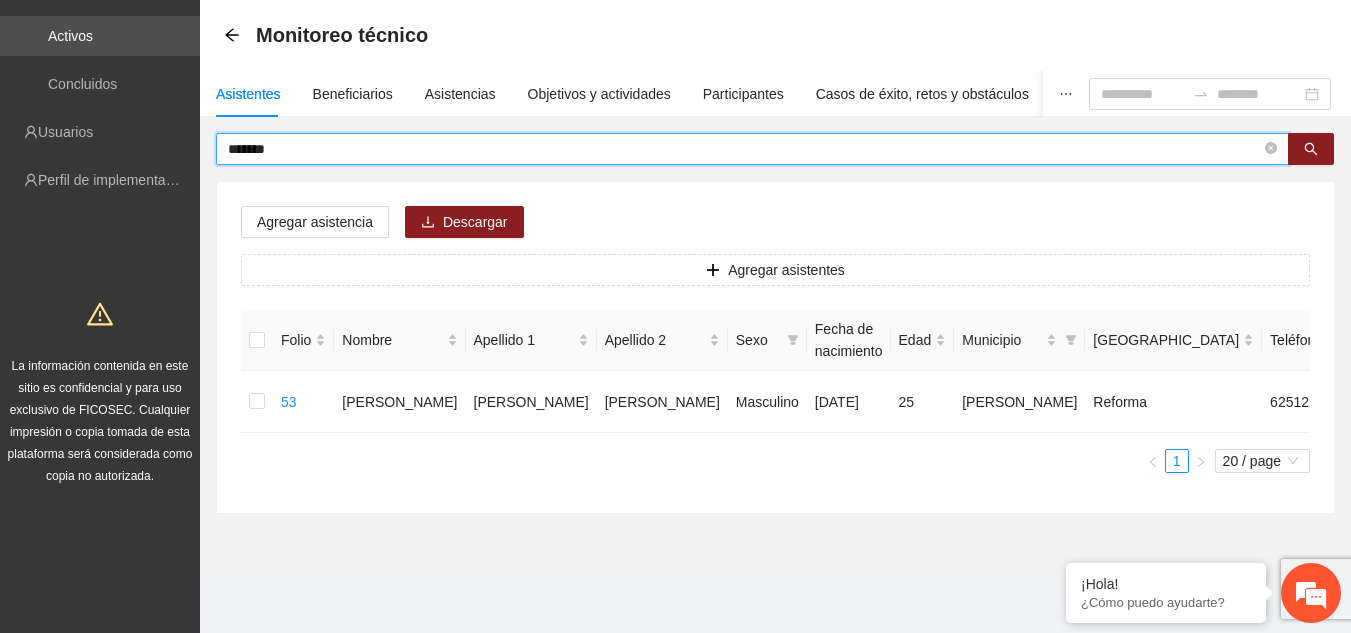 type on "*******" 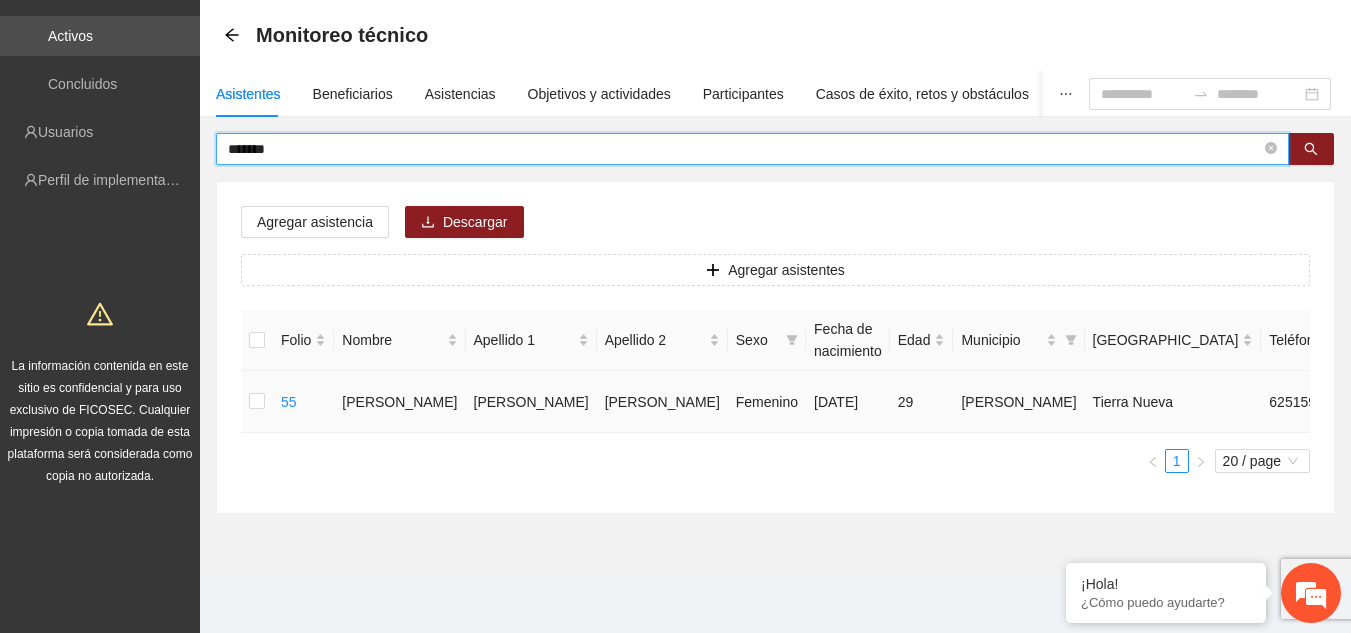 click at bounding box center [1452, 402] 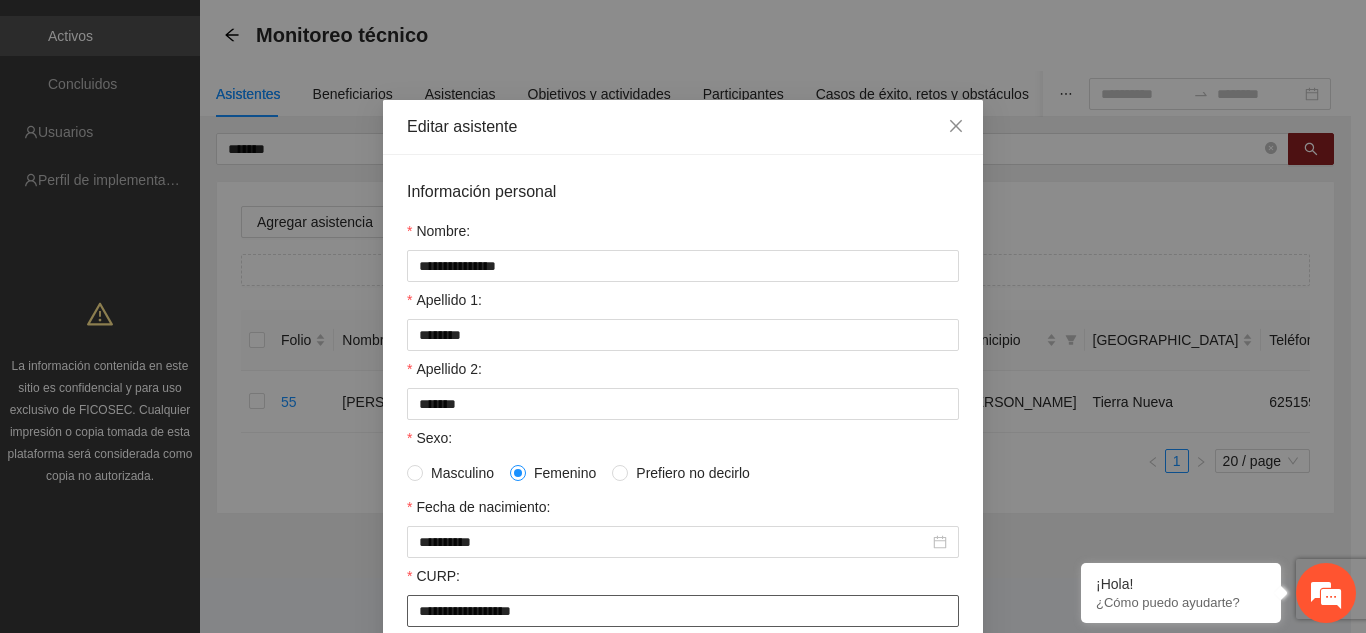 click on "**********" at bounding box center [683, 611] 